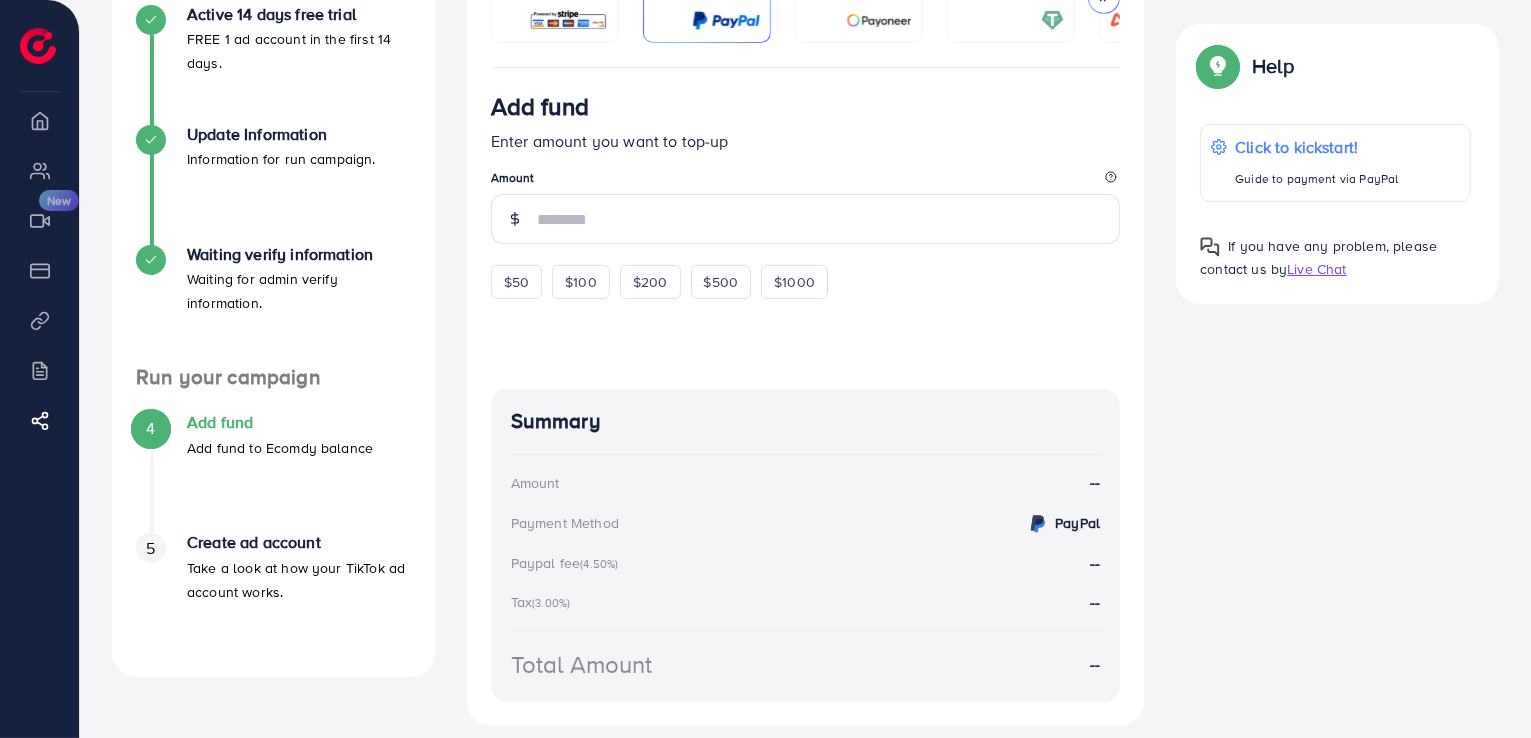 scroll, scrollTop: 300, scrollLeft: 0, axis: vertical 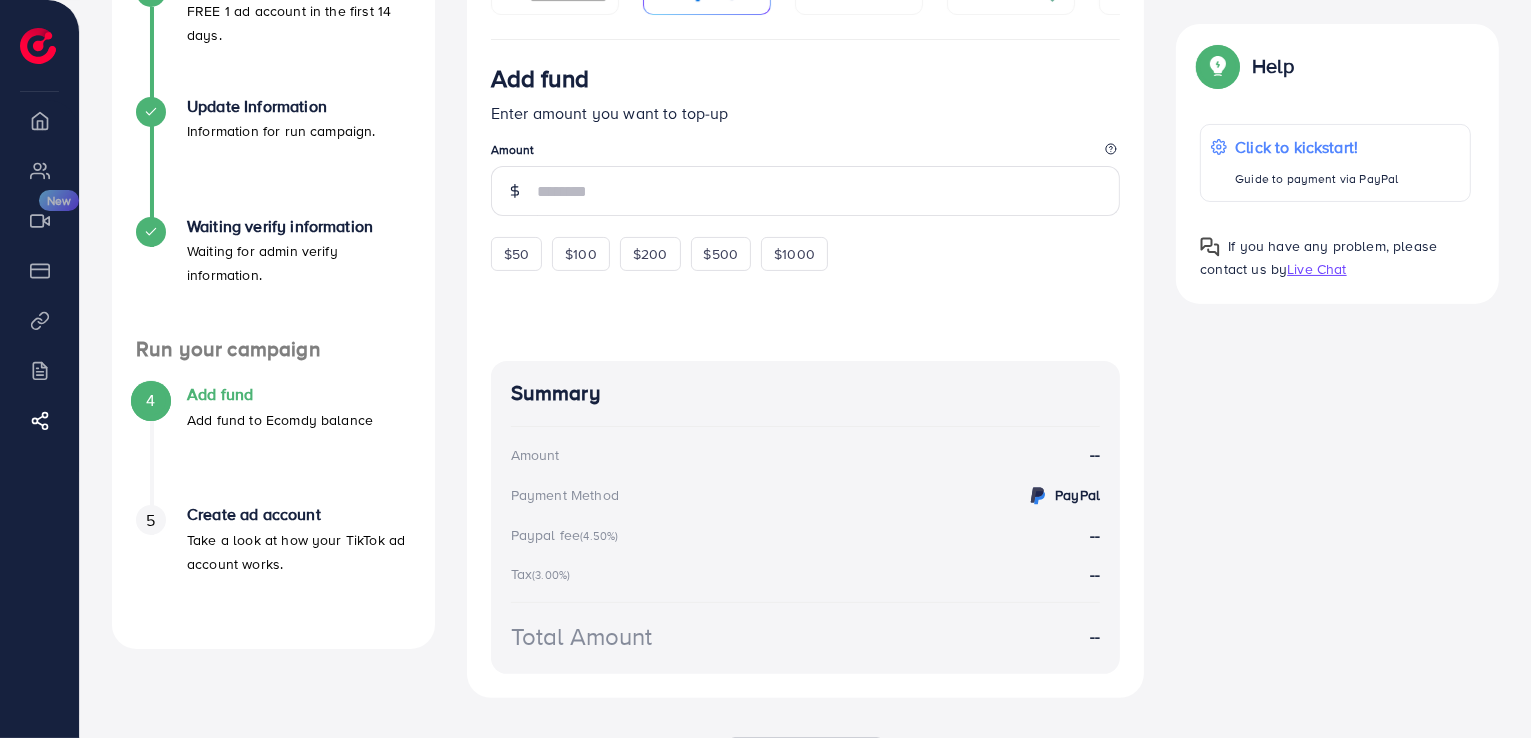 click on "$50" at bounding box center [516, 254] 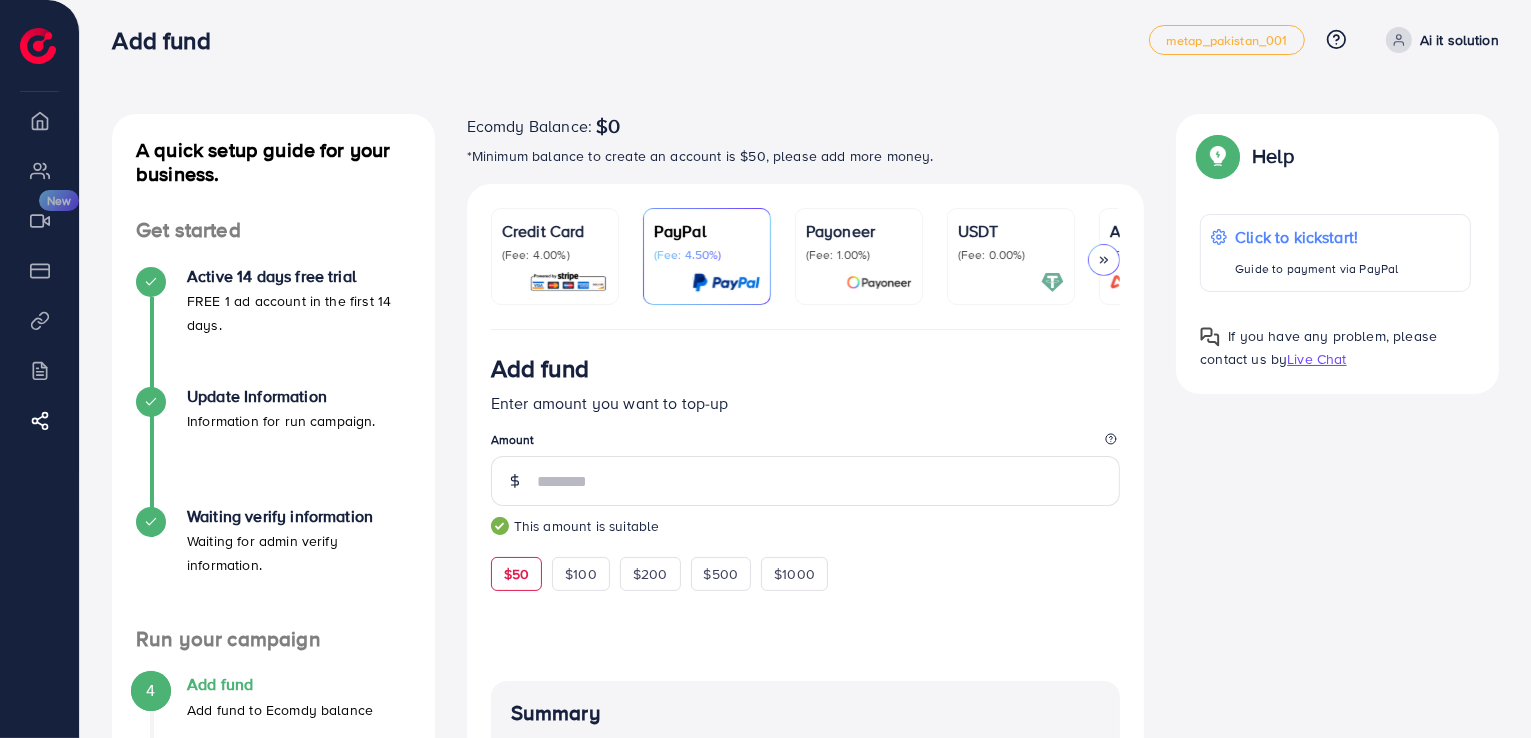 scroll, scrollTop: 0, scrollLeft: 0, axis: both 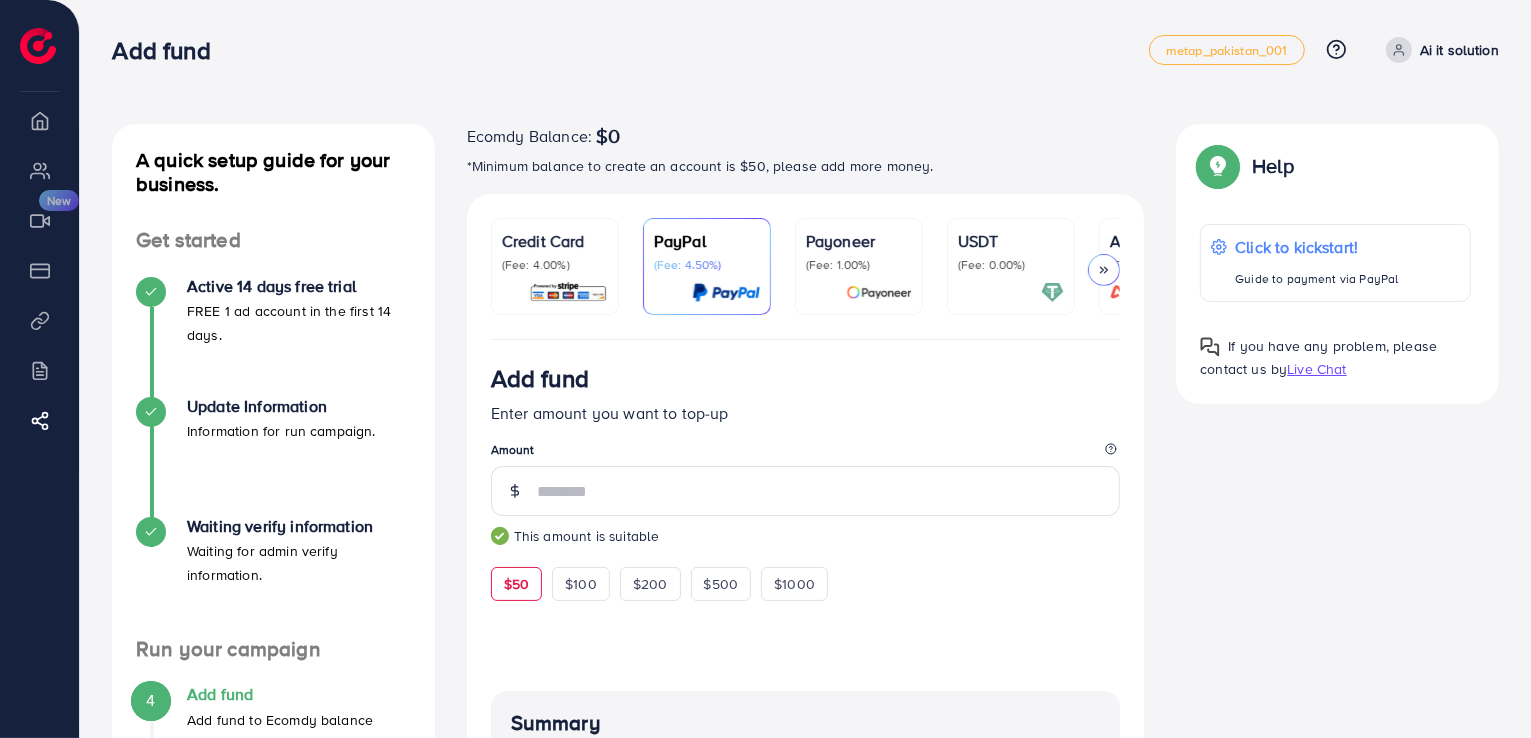 click at bounding box center (879, 292) 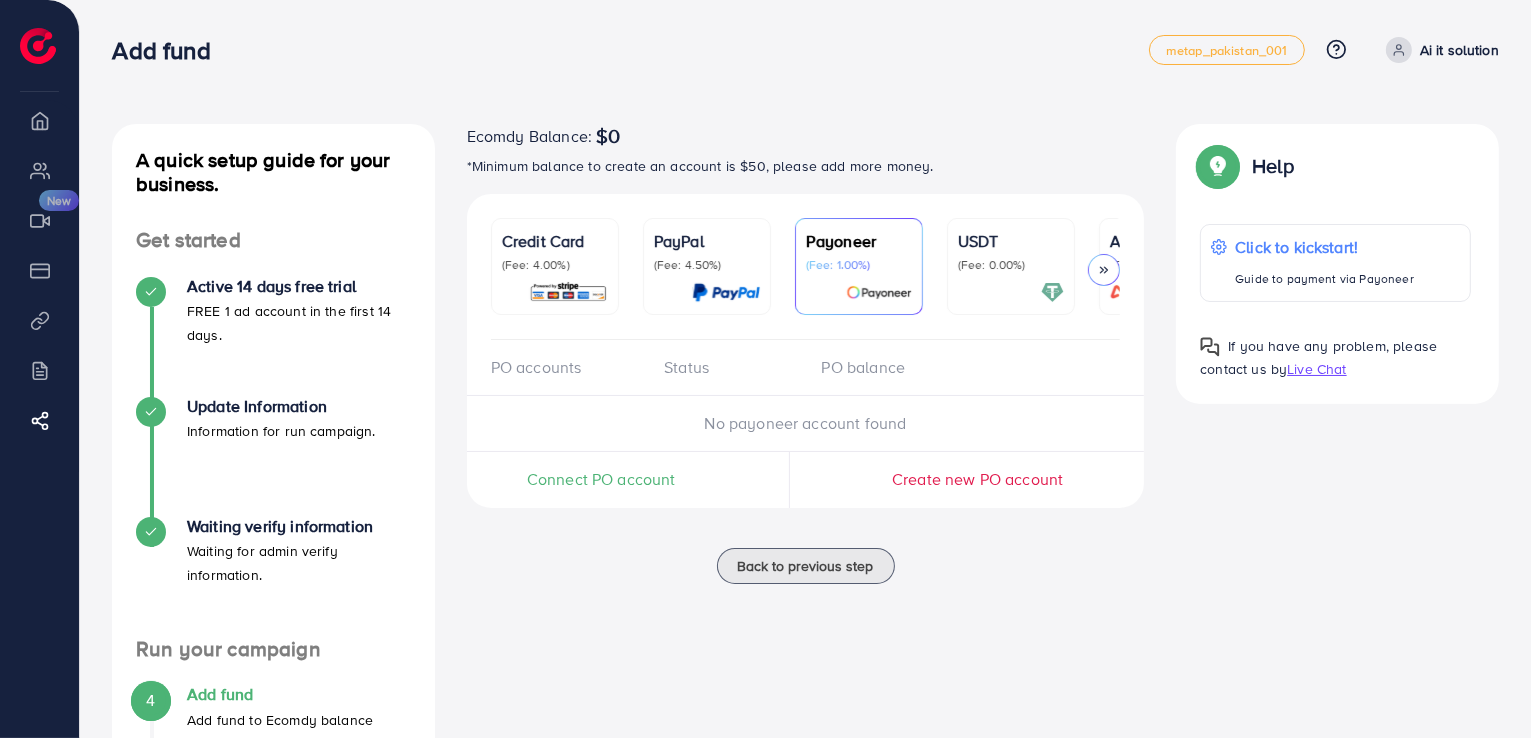 click on "USDT   (Fee: 0.00%)" at bounding box center [1011, 251] 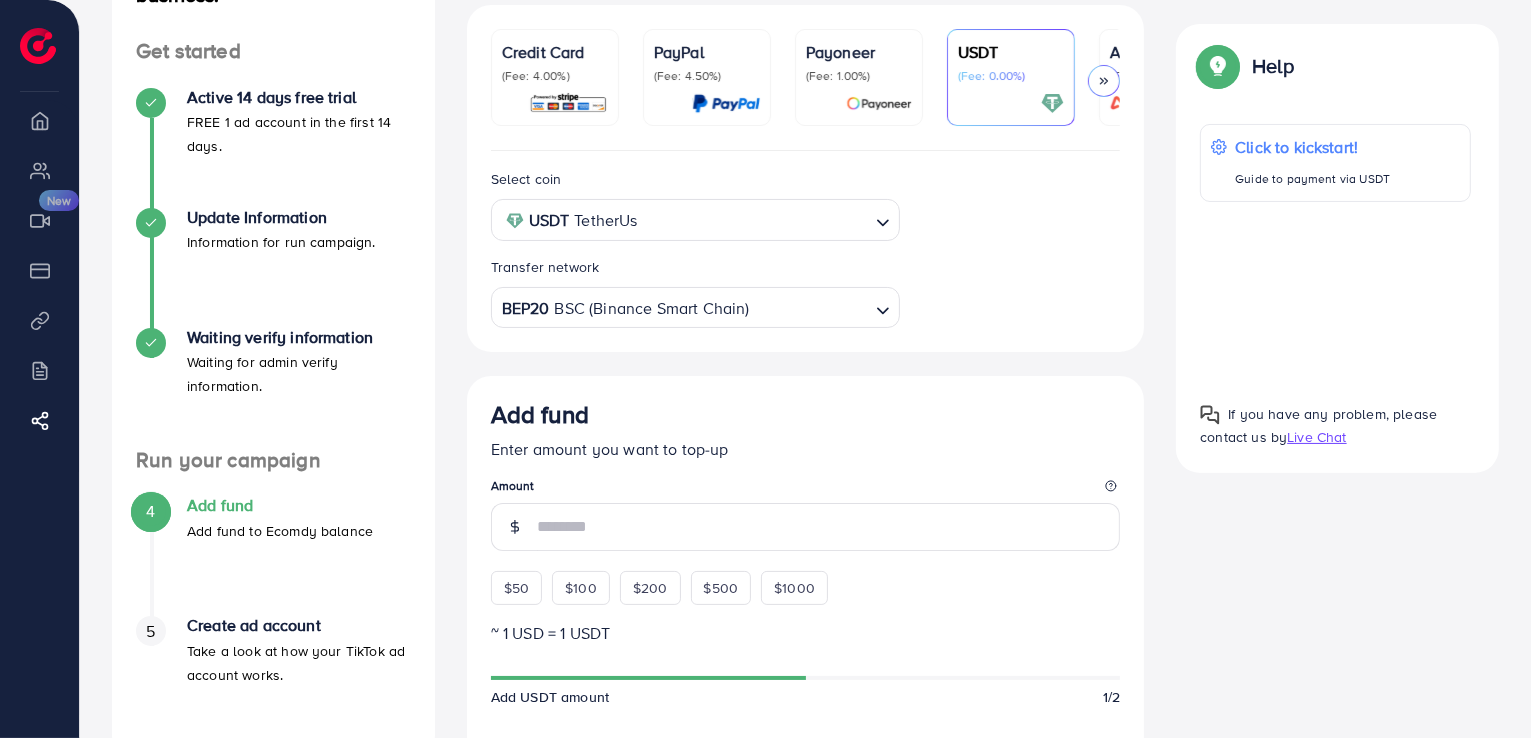 scroll, scrollTop: 100, scrollLeft: 0, axis: vertical 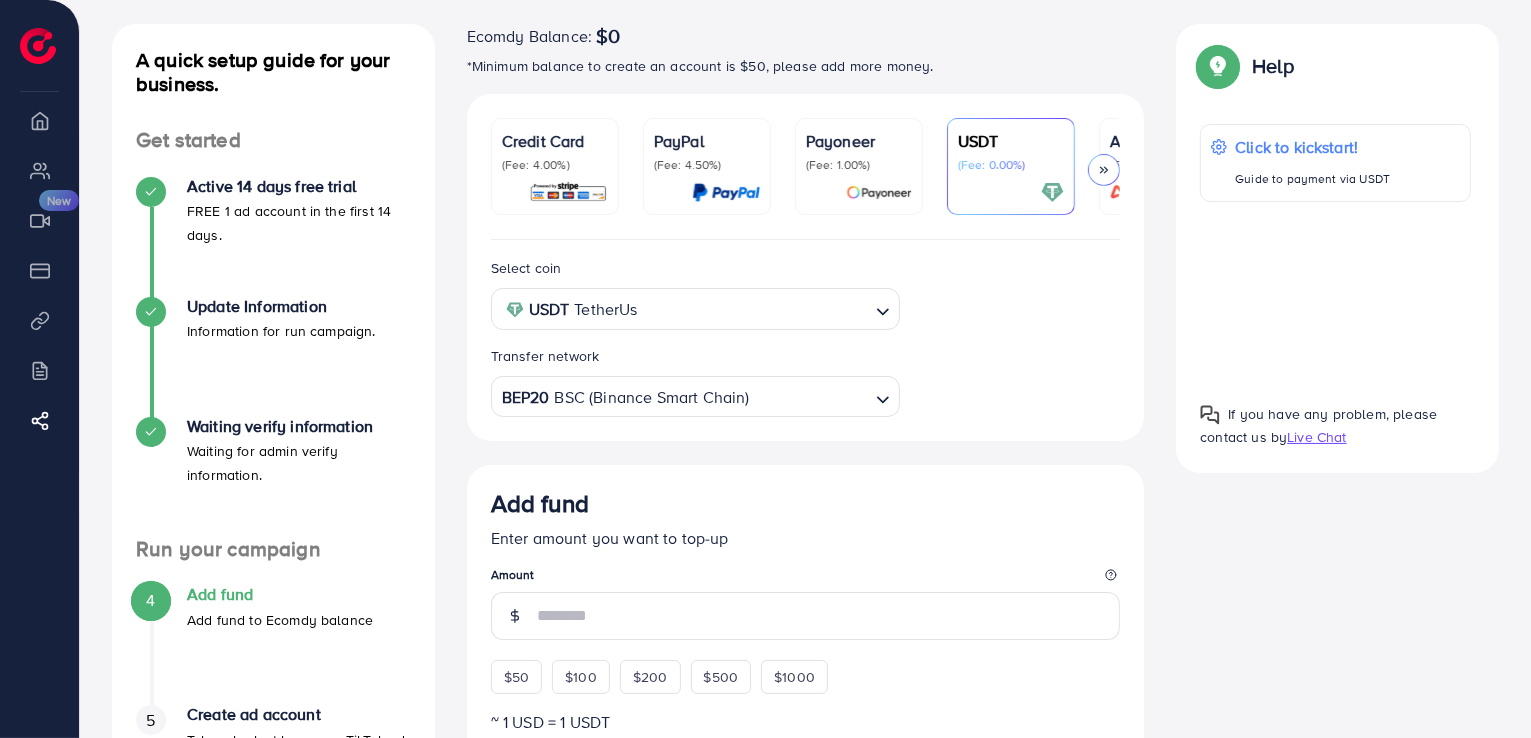 click at bounding box center [726, 192] 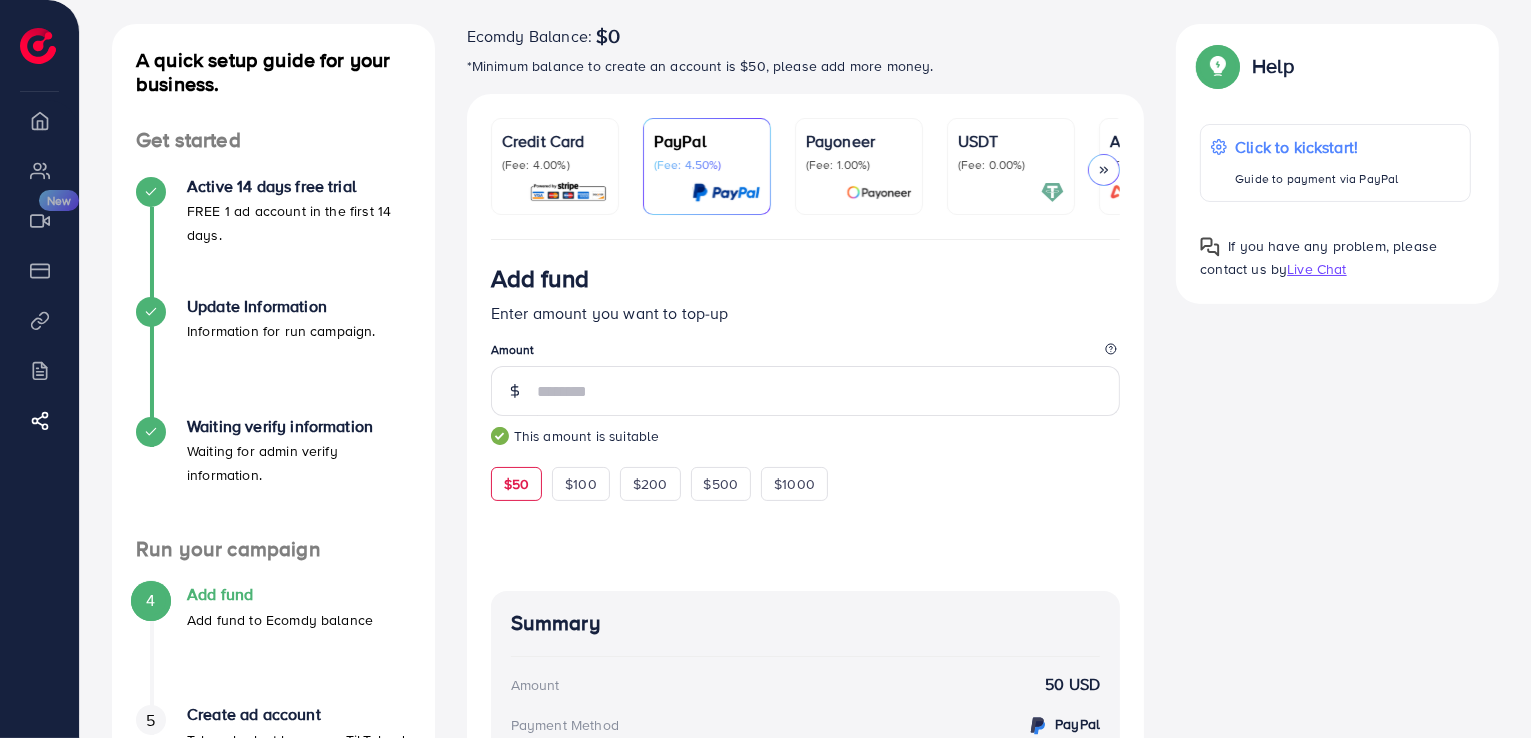 scroll, scrollTop: 0, scrollLeft: 0, axis: both 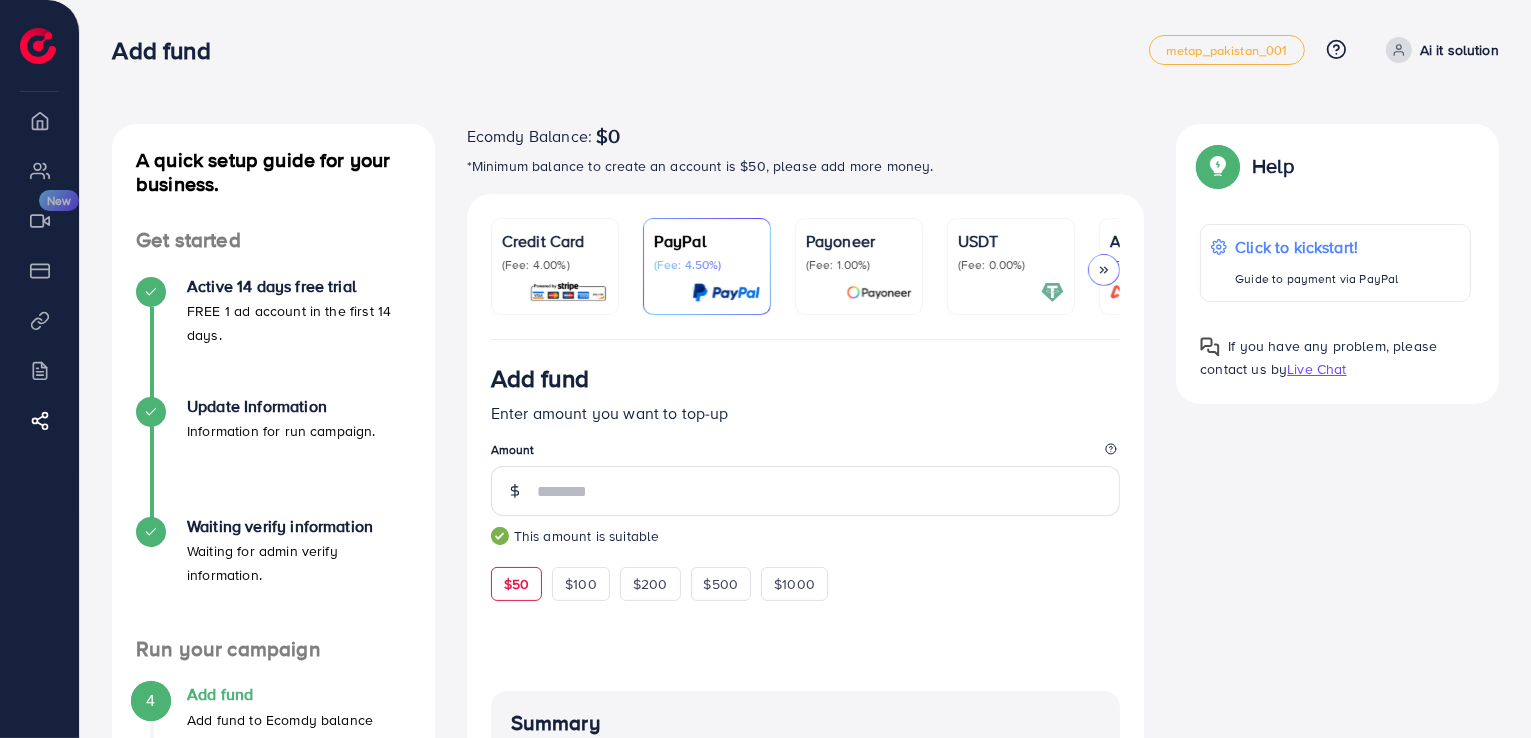 click on "Overview" at bounding box center [39, 120] 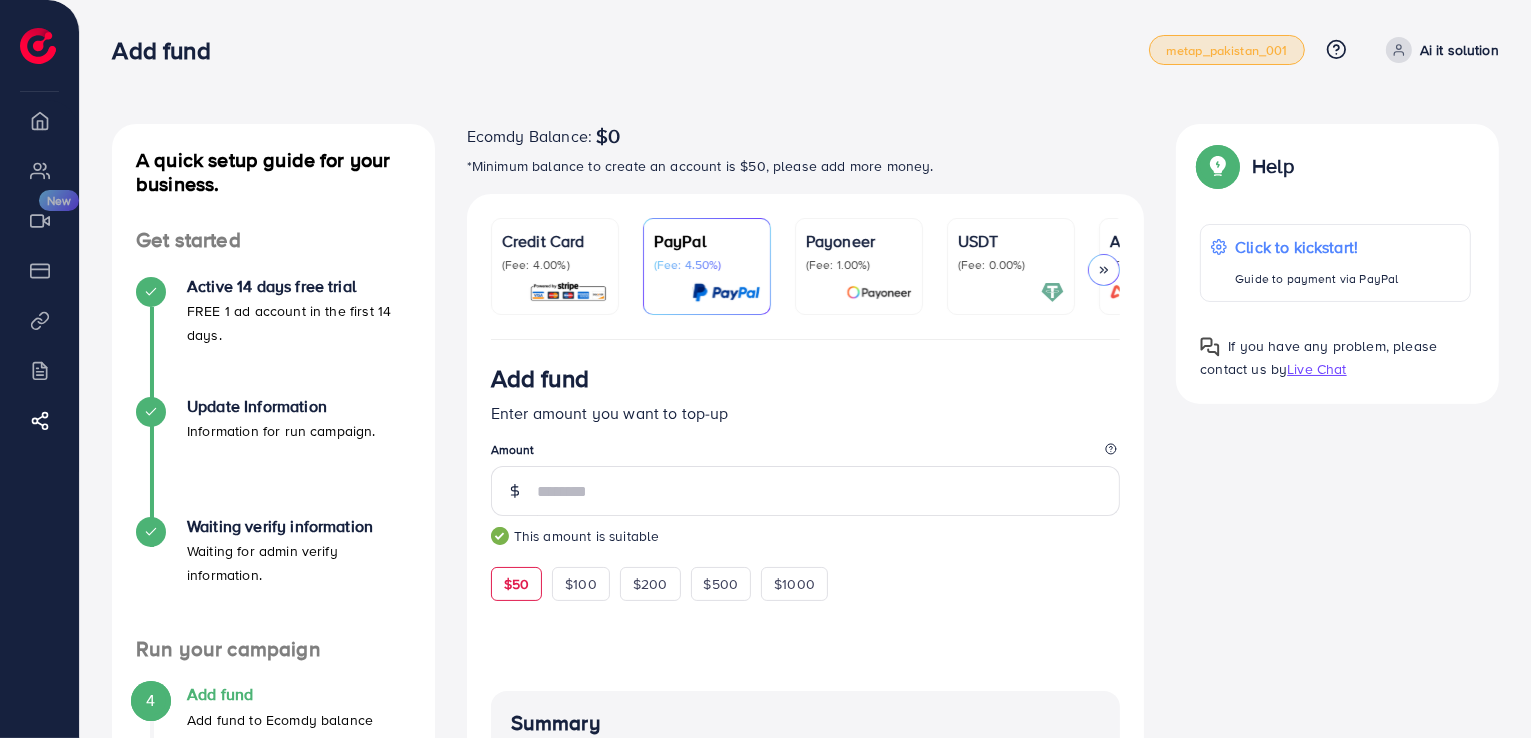 click on "metap_pakistan_001" at bounding box center [1227, 50] 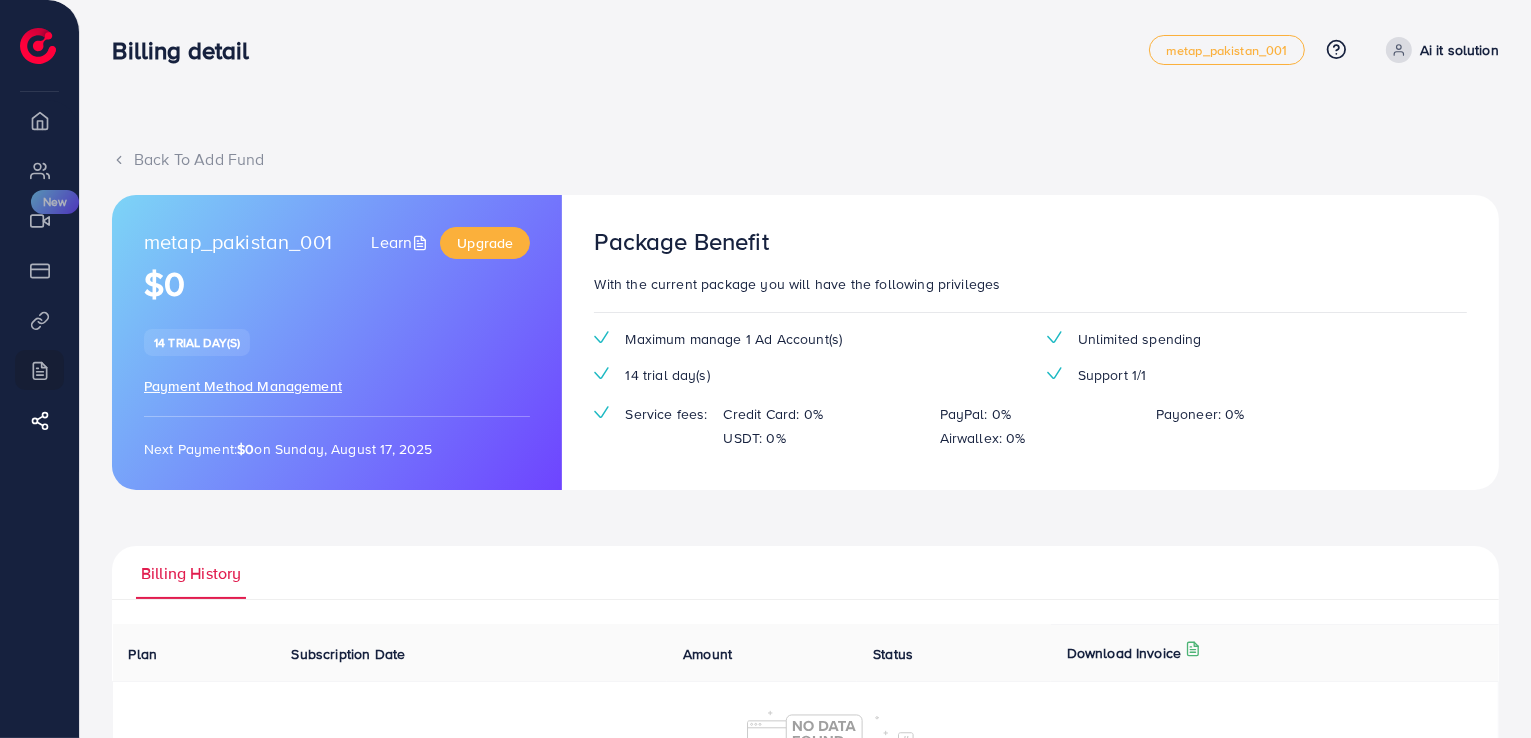 click on "Back To Add Fund   metap_pakistan_001   Learn   Upgrade   $0   14 trial day(s)   Payment Method Management   Next Payment:  $0  on Sunday, August 17, 2025   Package Benefit   With the current package you will have the following privileges  Maximum manage 1 Ad Account(s) Unlimited spending 14 trial day(s)  Support 1/1 Service fees:  Credit Card: 0%   PayPal: 0%   Payoneer: 0%   USDT: 0%   Airwallex: 0%  Billing History               Plan Subscription Date Amount Status Download Invoice               Ecomdy Media  Business Number  [NUMBER]   [NUMBER] [STREET]   [CITY], [STATE]   [POSTAL_CODE]   [PHONE]   support@[EXAMPLE_DOMAIN]   Invoice   N/A   Date   Invalid Date   Due   On Receipt   balance due   USD $0   BILL TO      Zipcode:    (+)      Description   Rate   qty   amount   Subscription Plan    $0   1   $0   subtotal   $0   service charge   $0   tax   $0   Total   $0   balance due   USD $0     Ecomdy Media  Business Number  [NUMBER]   [NUMBER] [STREET]   [CITY], [STATE]   [POSTAL_CODE]   [PHONE]   Invoice" at bounding box center (805, 484) 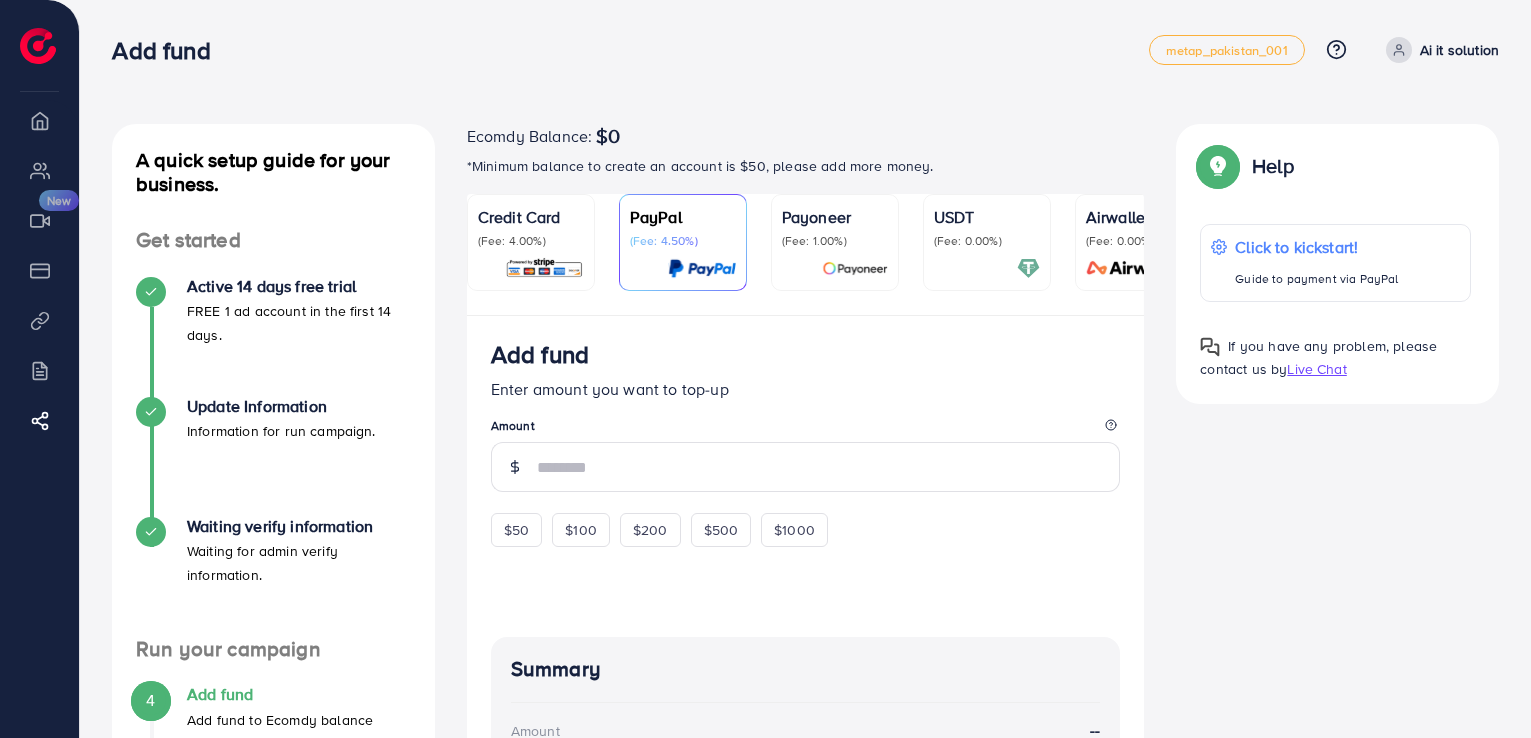scroll, scrollTop: 0, scrollLeft: 0, axis: both 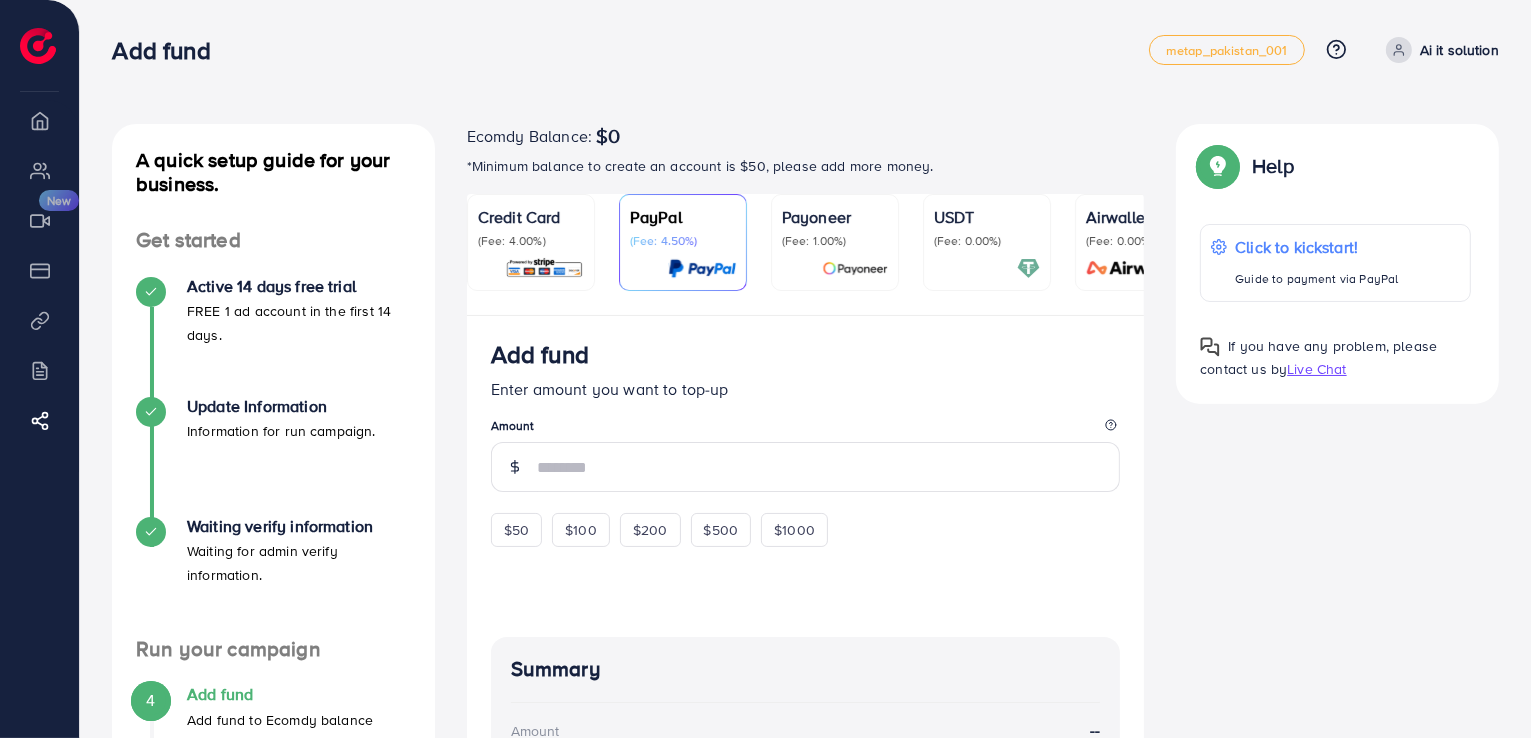 click on "(Fee: 0.00%)" at bounding box center [987, 241] 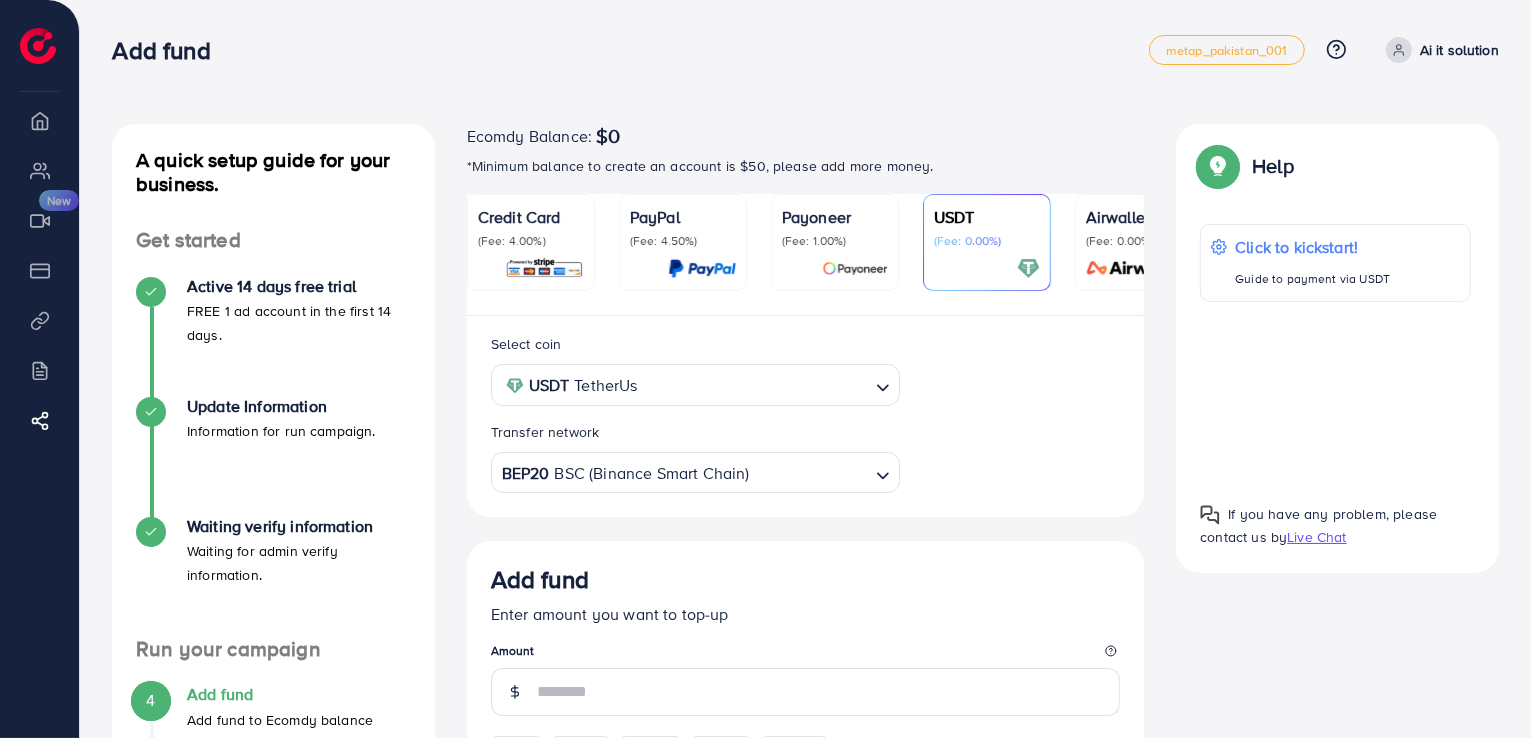click on "BEP20 BSC (Binance Smart Chain)           Loading..." at bounding box center (695, 472) 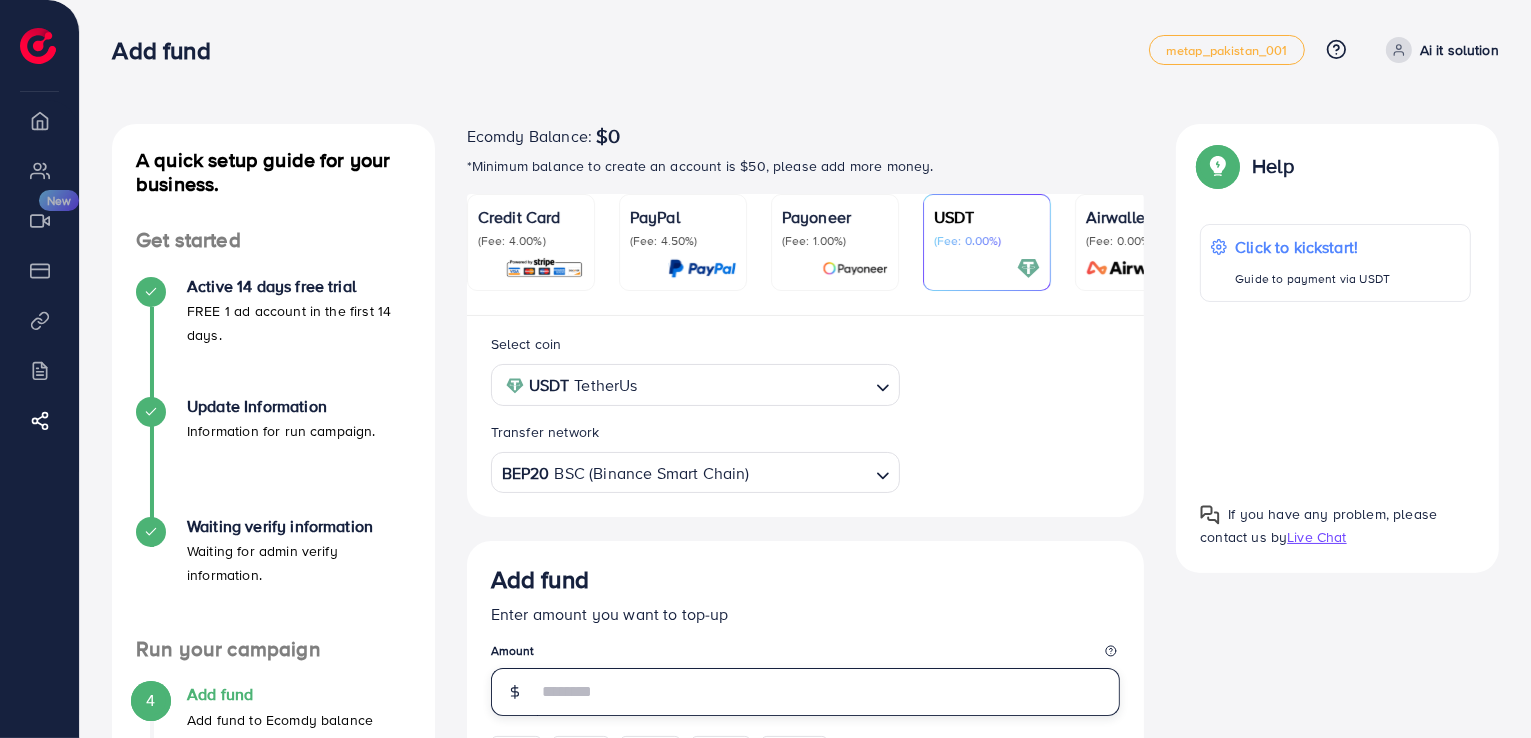 click at bounding box center (829, 692) 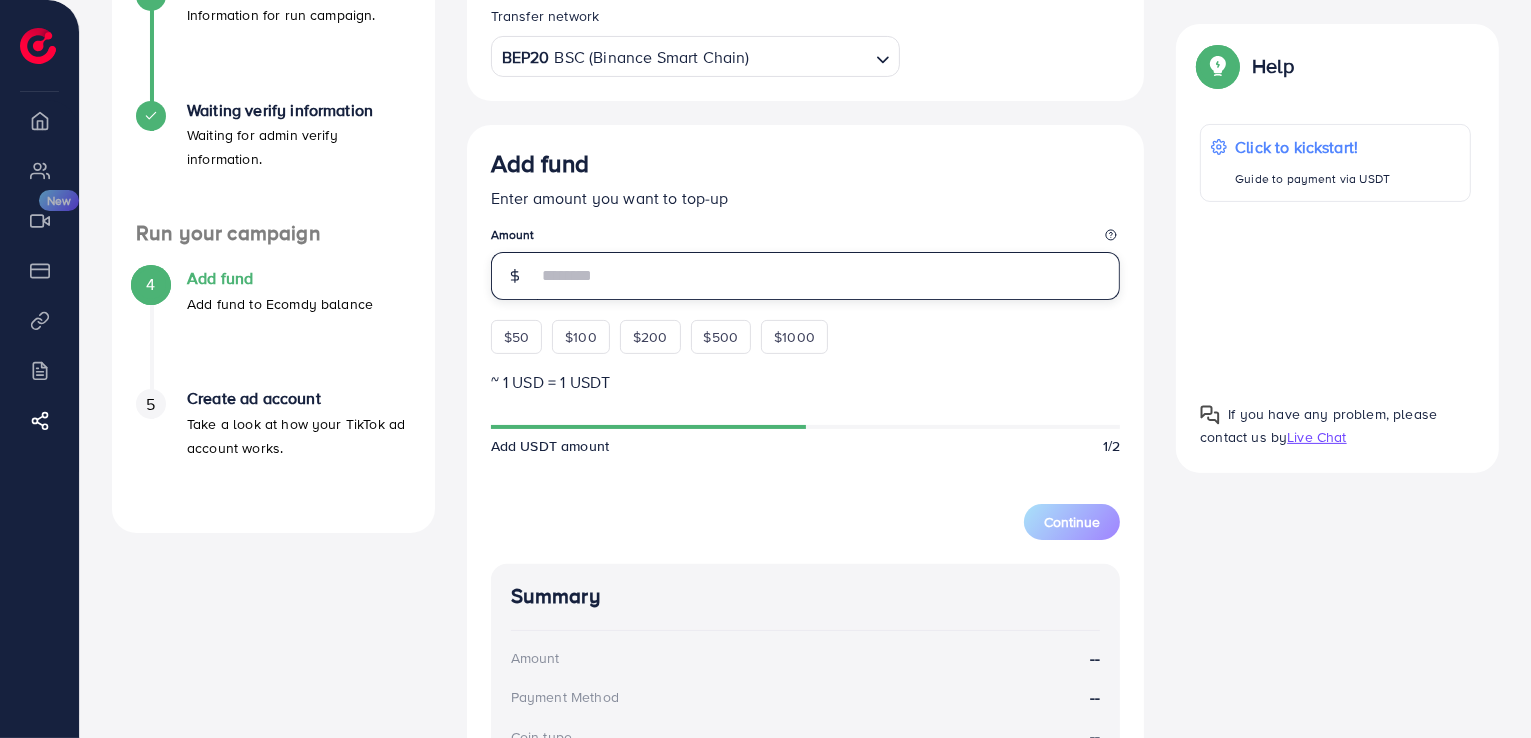 scroll, scrollTop: 300, scrollLeft: 0, axis: vertical 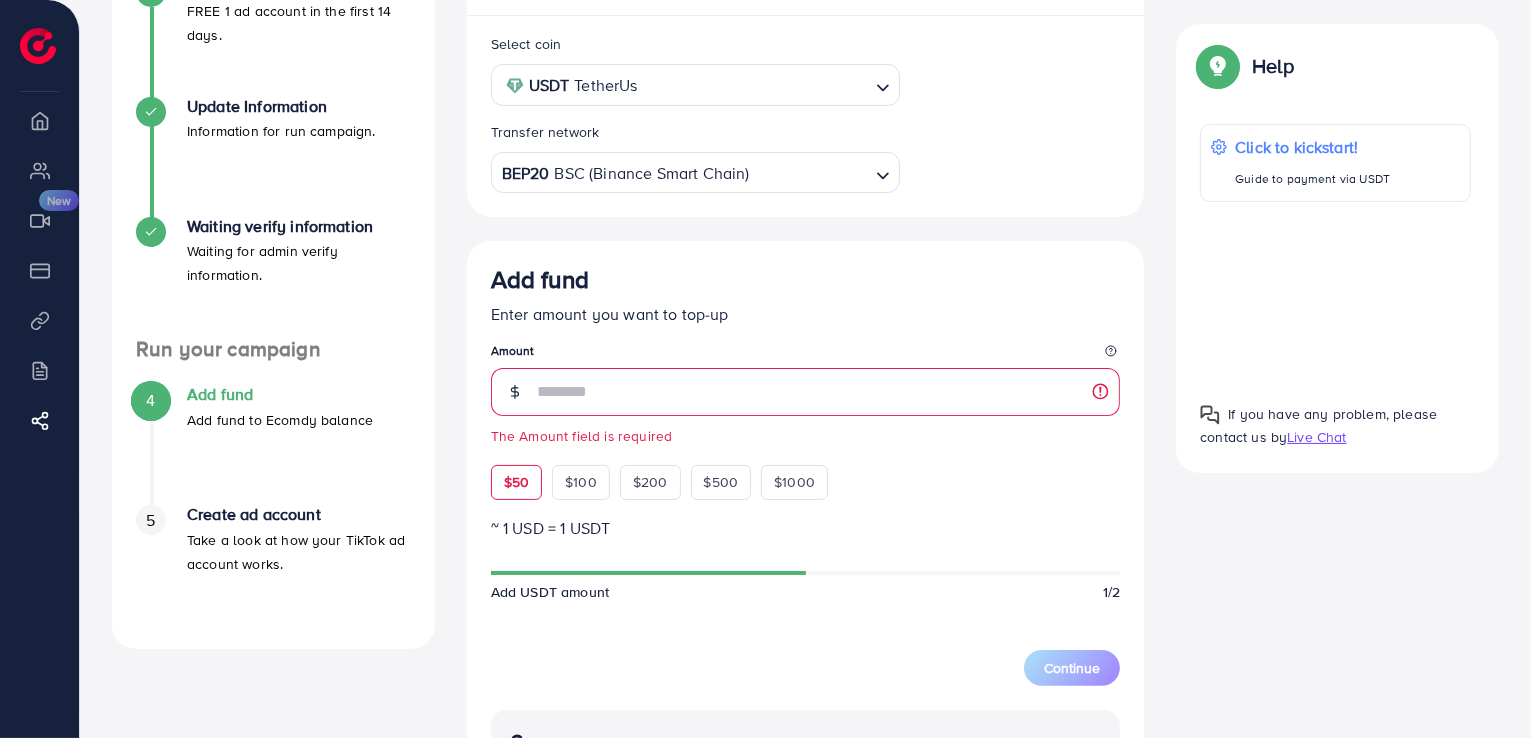 click on "Add fund  Enter amount you want to top-up Amount  The Amount field is required  $50 $100 $200 $500 $1000" at bounding box center [806, 382] 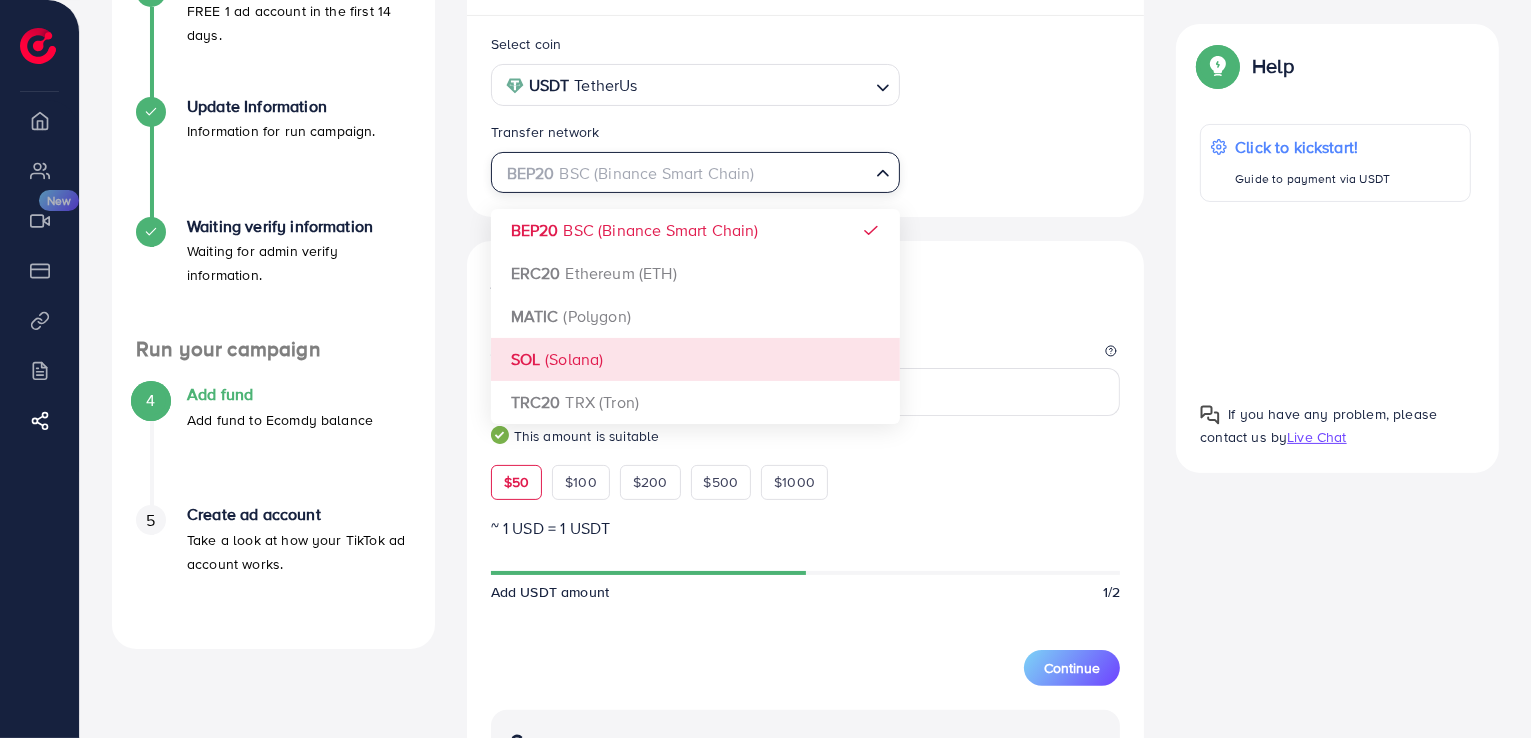 click at bounding box center [684, 173] 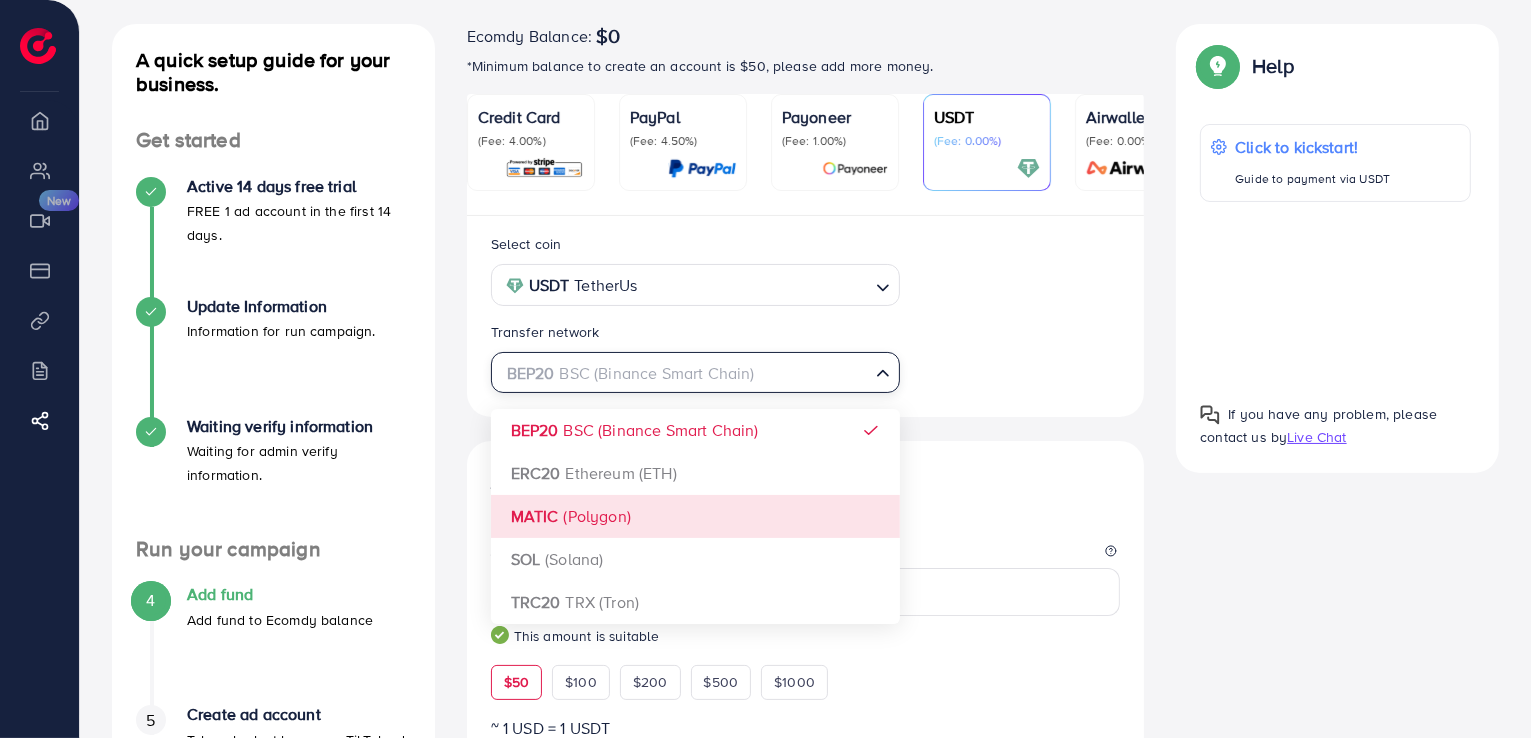 scroll, scrollTop: 200, scrollLeft: 0, axis: vertical 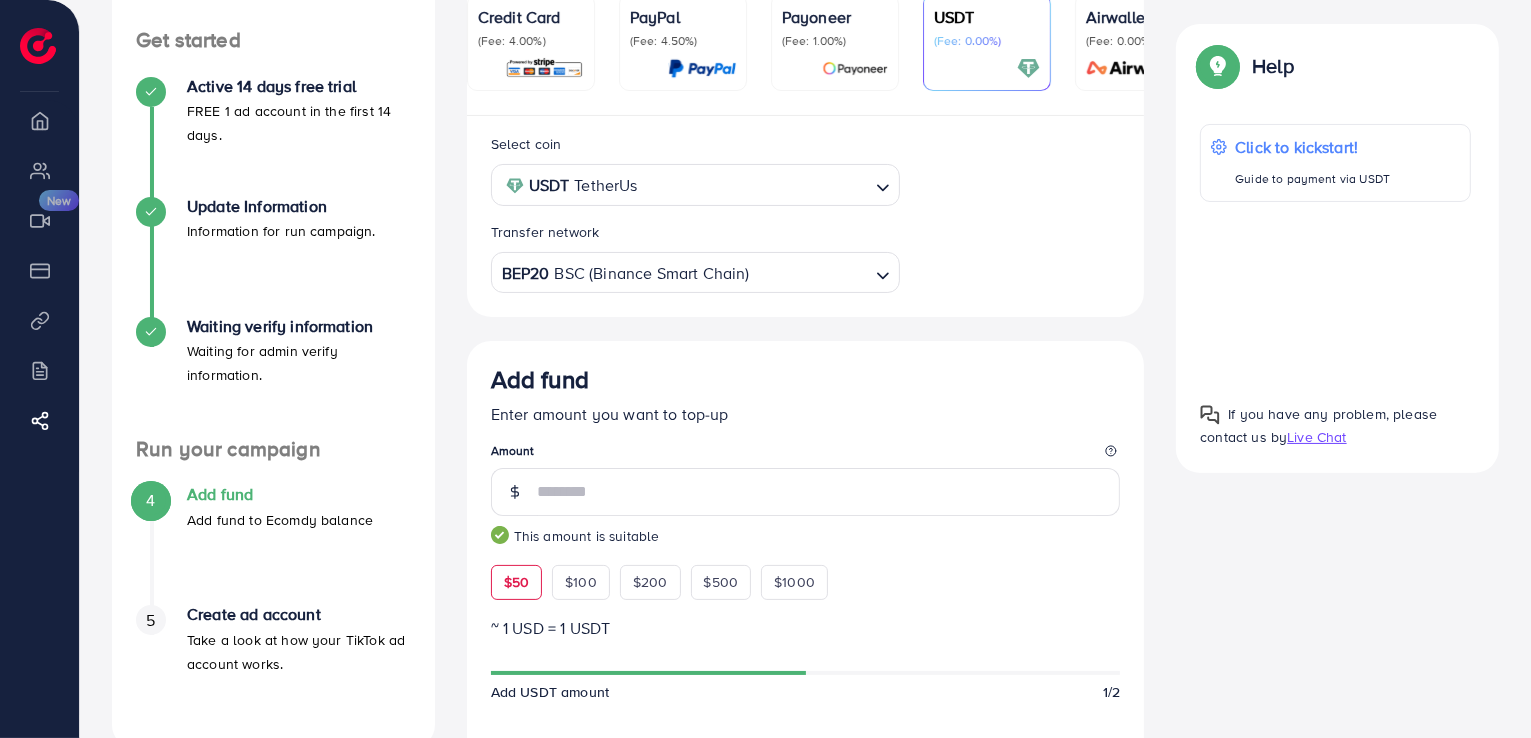 click on "Select coin   USDT TetherUs           Loading...     Transfer network   BEP20 BSC (Binance Smart Chain)           Loading...     BEP20 BSC (Binance Smart Chain) ERC20 Ethereum (ETH) MATIC (Polygon) SOL (Solana) TRC20 TRX (Tron)        Add fund  Enter amount you want to top-up Amount **  This amount is suitable  $50 $100 $200 $500 $1000  ~ 1 USD = 1 USDT   Add USDT amount  1/2 5% 10% 15% 20%  Continue   Summary   Amount   50.994 USD   Payment Method  USDT  Coin type  USDT  Tax   (3.00%)  1.5 USD  Transfer network  BEP20  Total Amount   52.494 USD" at bounding box center [806, 674] 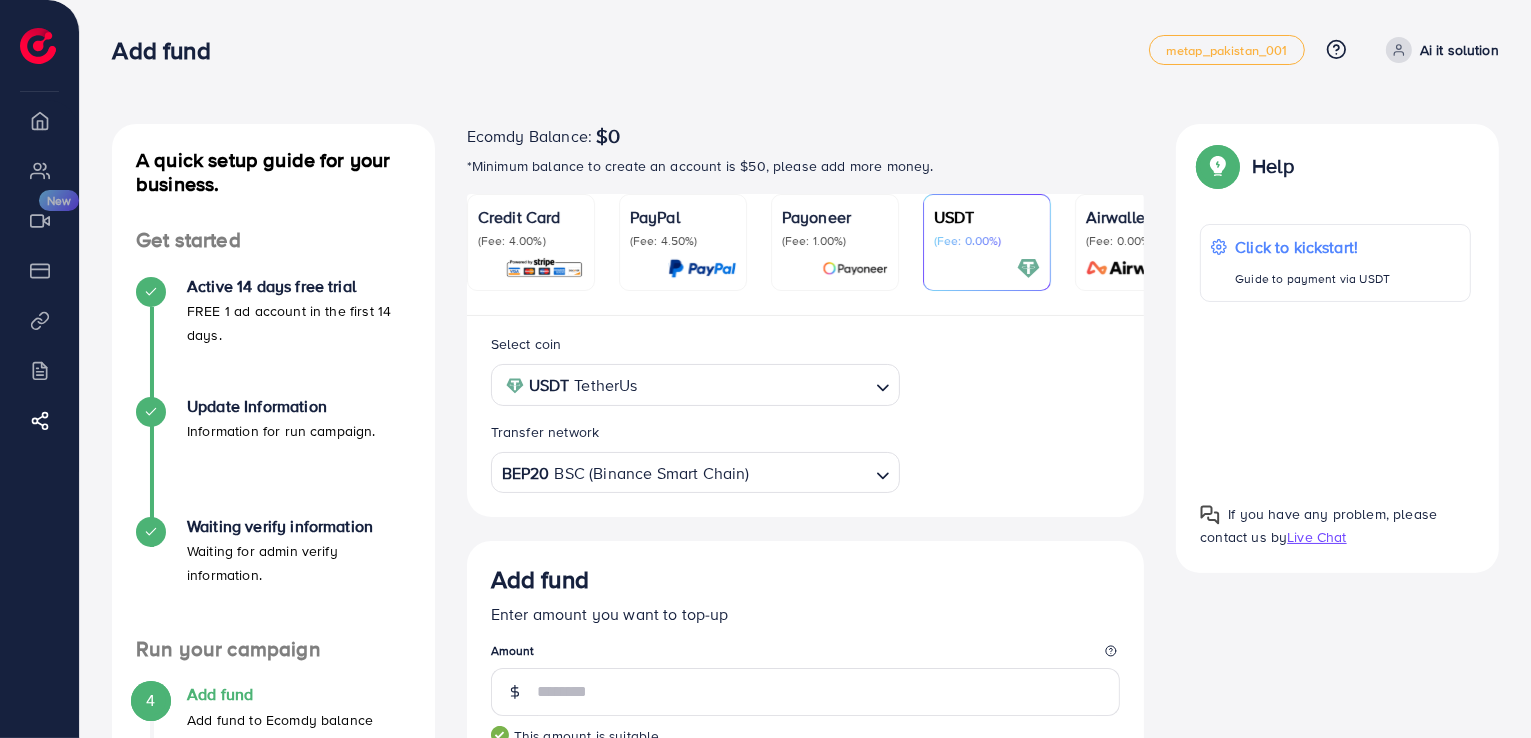 scroll, scrollTop: 828, scrollLeft: 0, axis: vertical 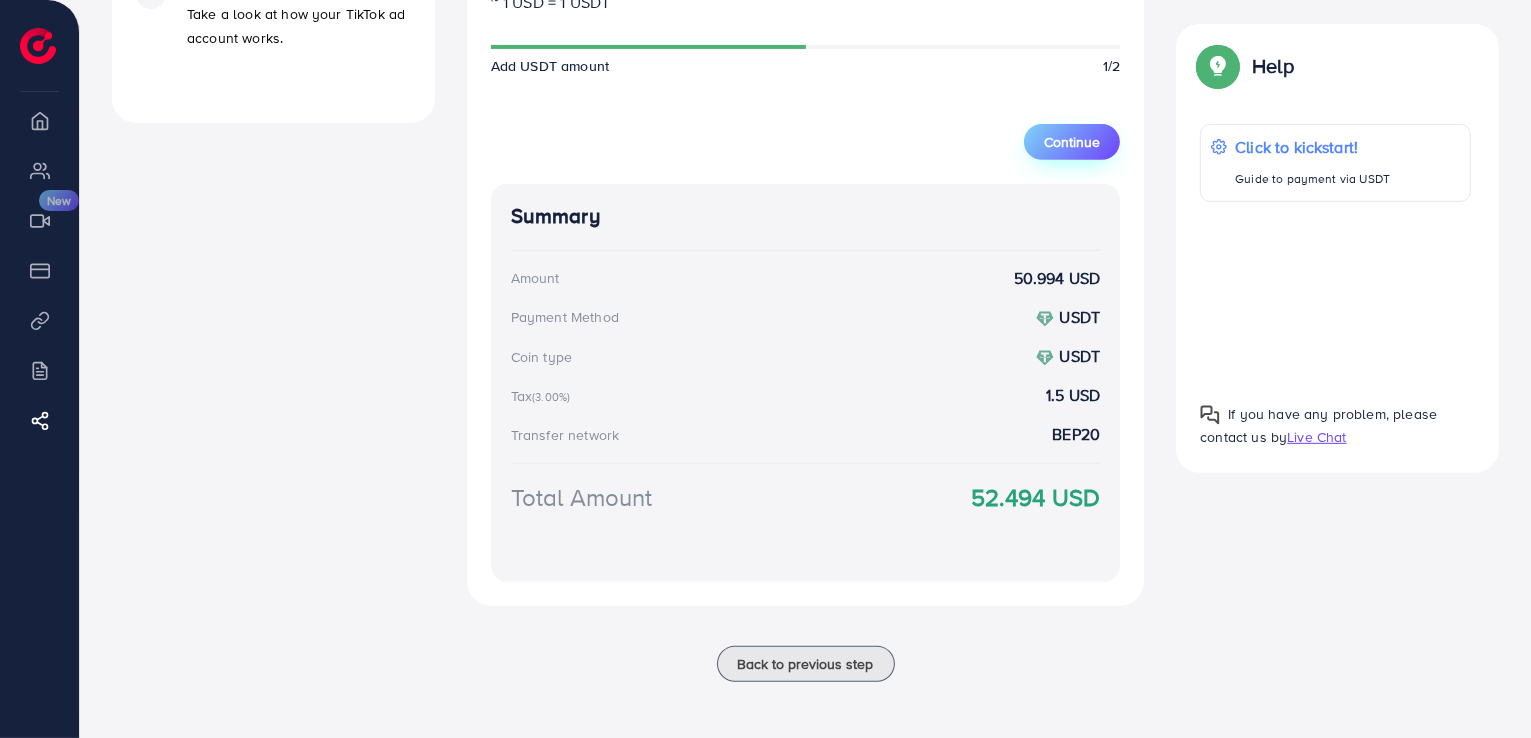 click on "Continue" at bounding box center [1072, 142] 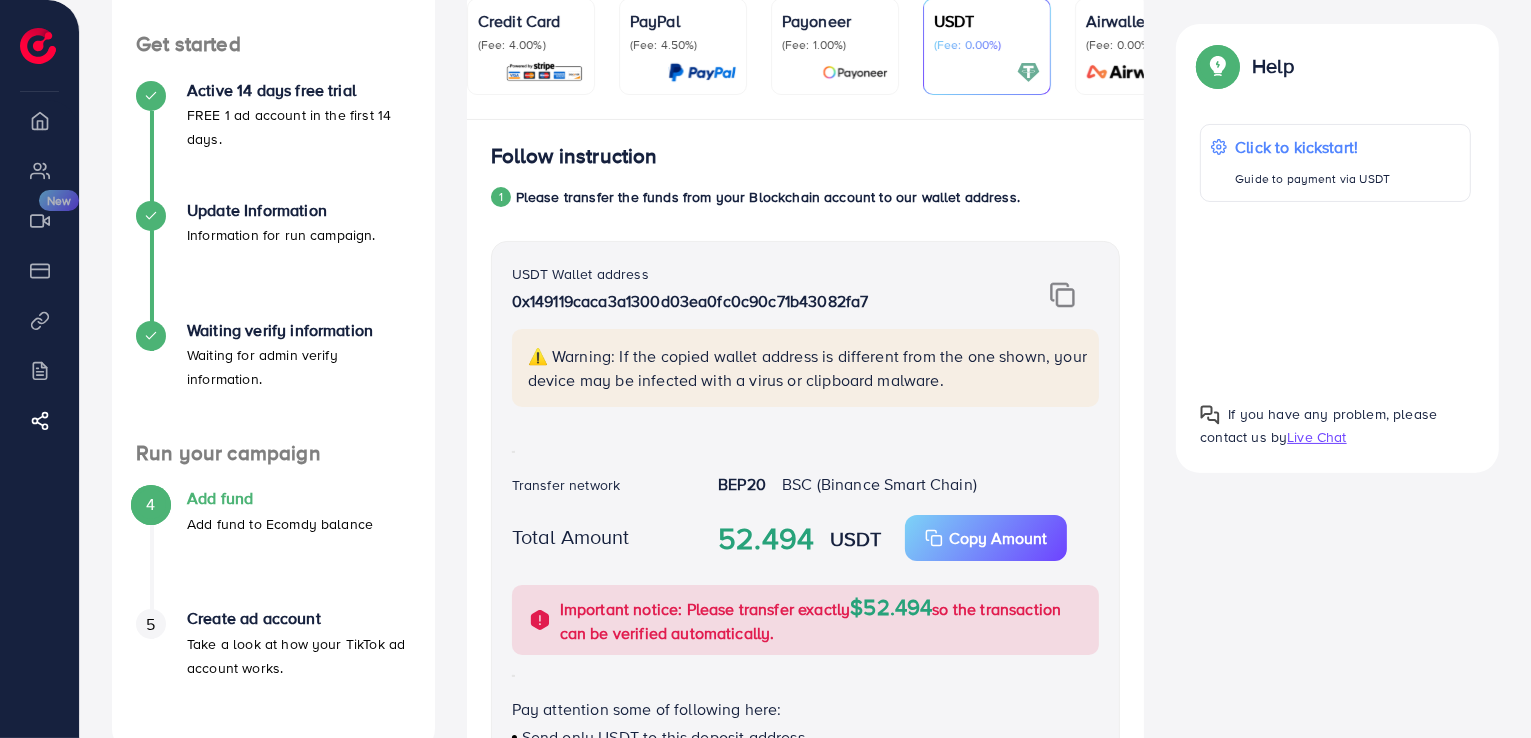 scroll, scrollTop: 200, scrollLeft: 0, axis: vertical 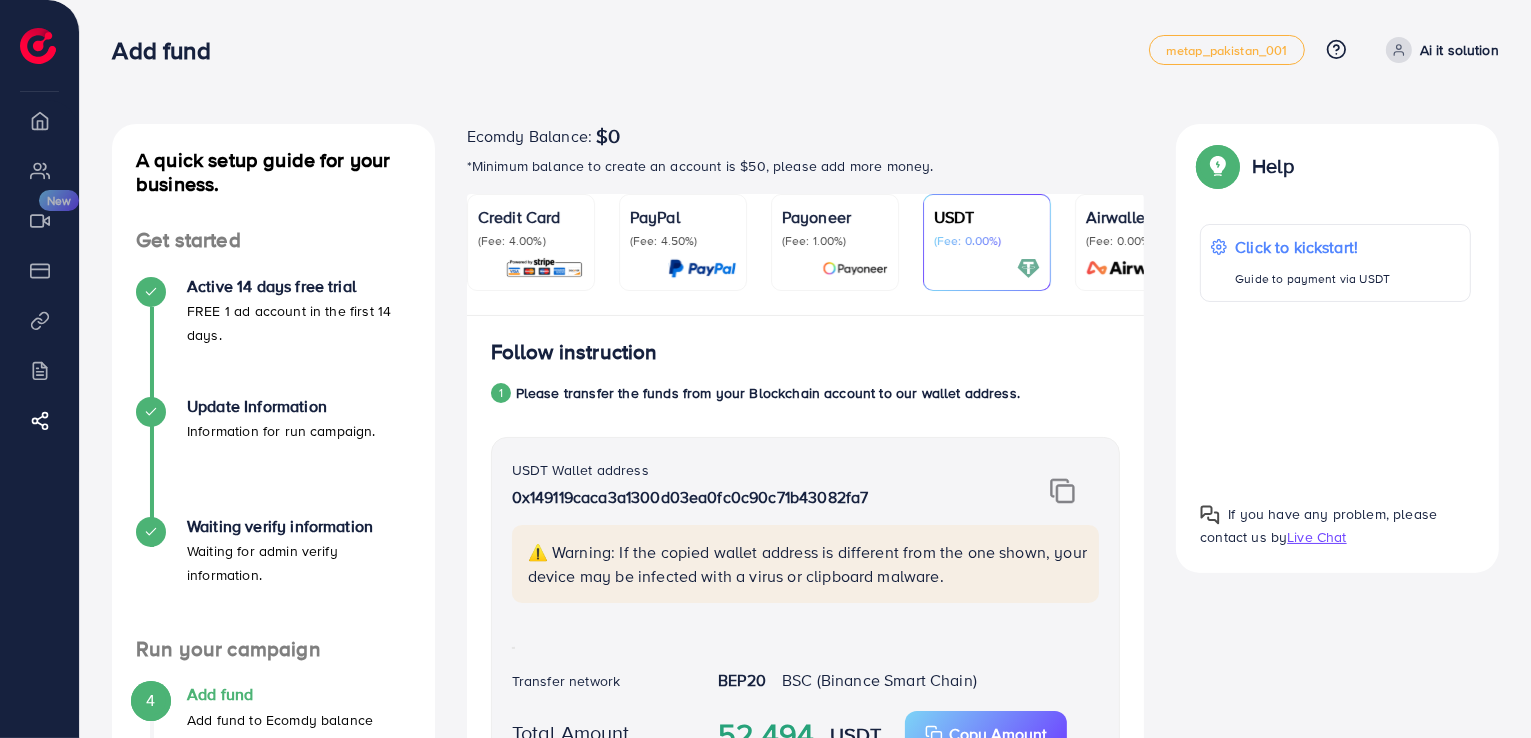 click at bounding box center (702, 268) 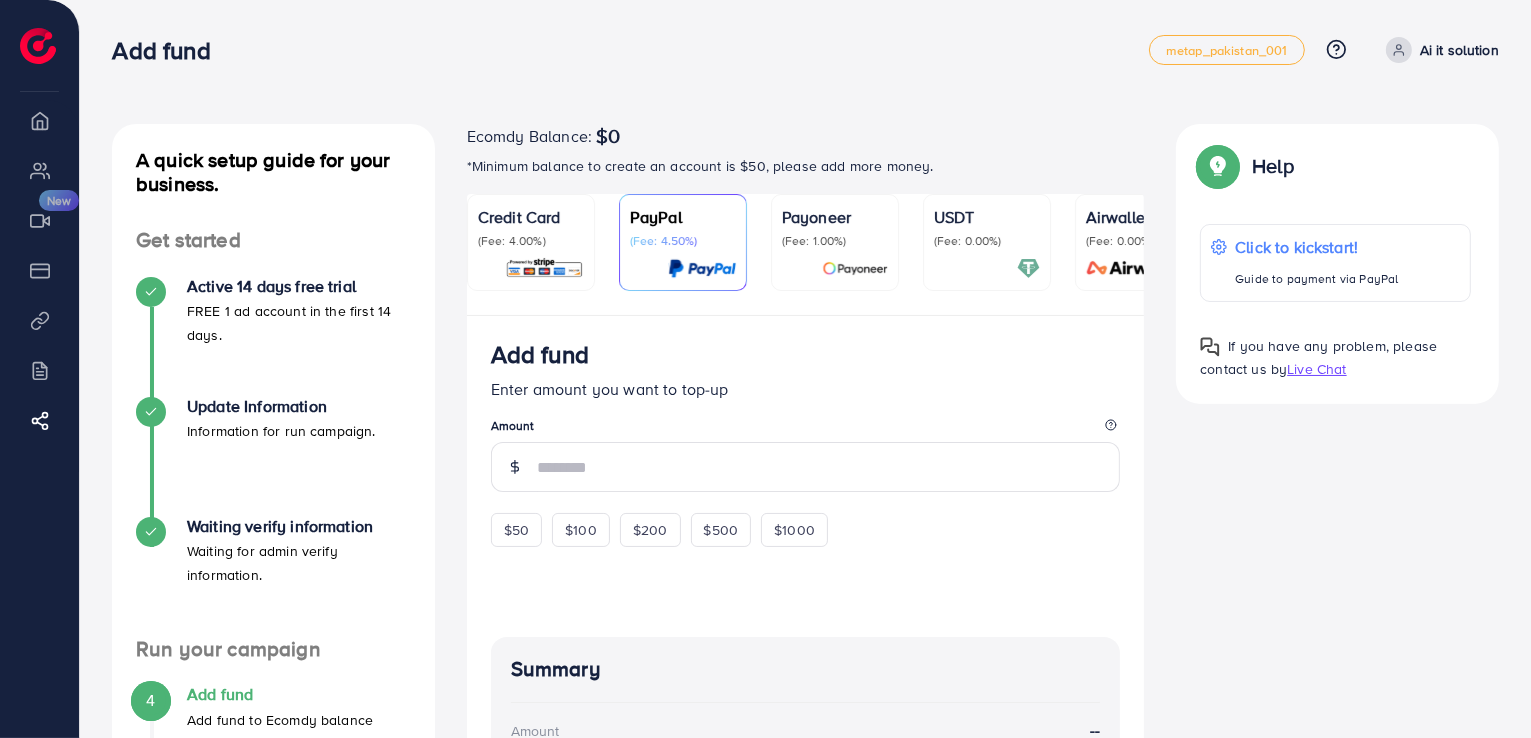 click at bounding box center (987, 268) 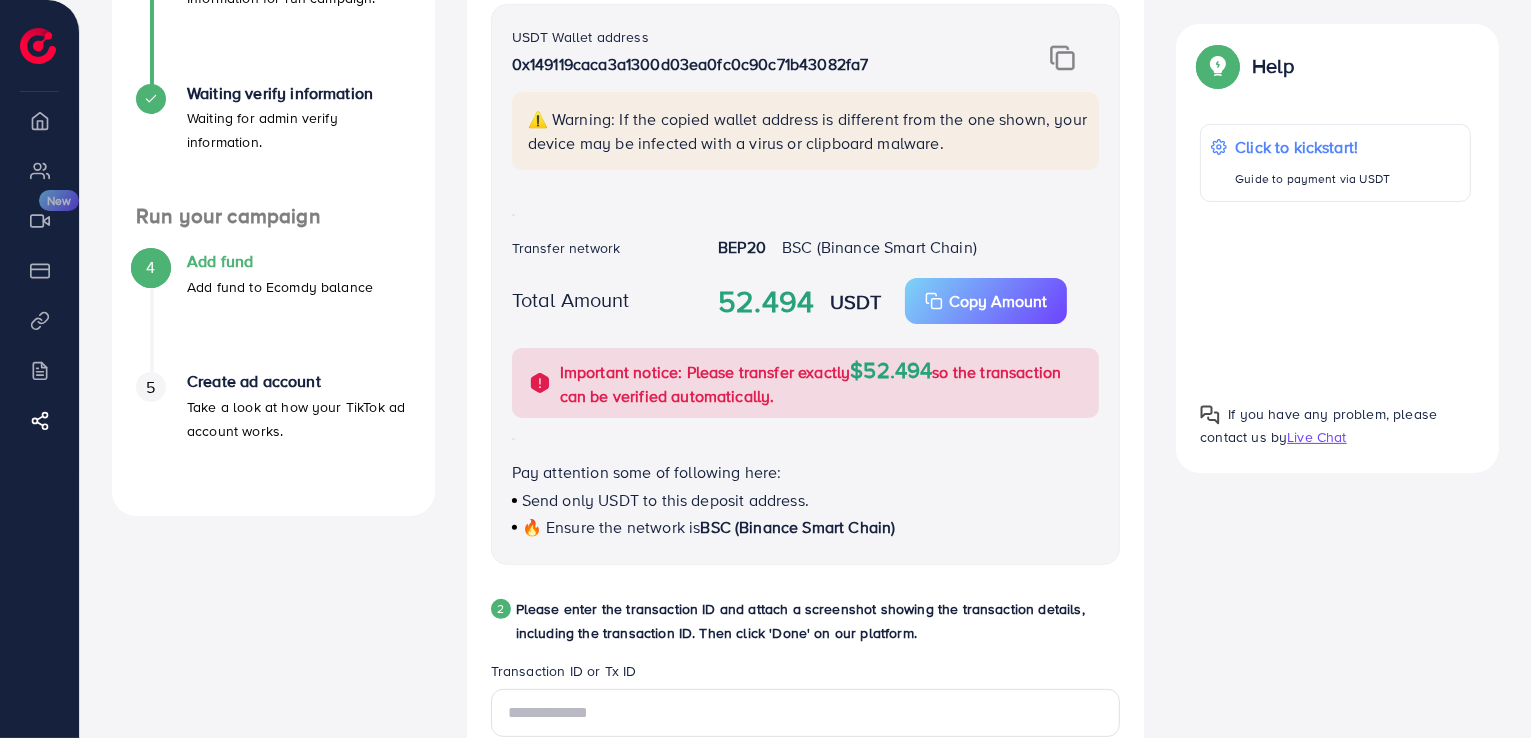 scroll, scrollTop: 0, scrollLeft: 0, axis: both 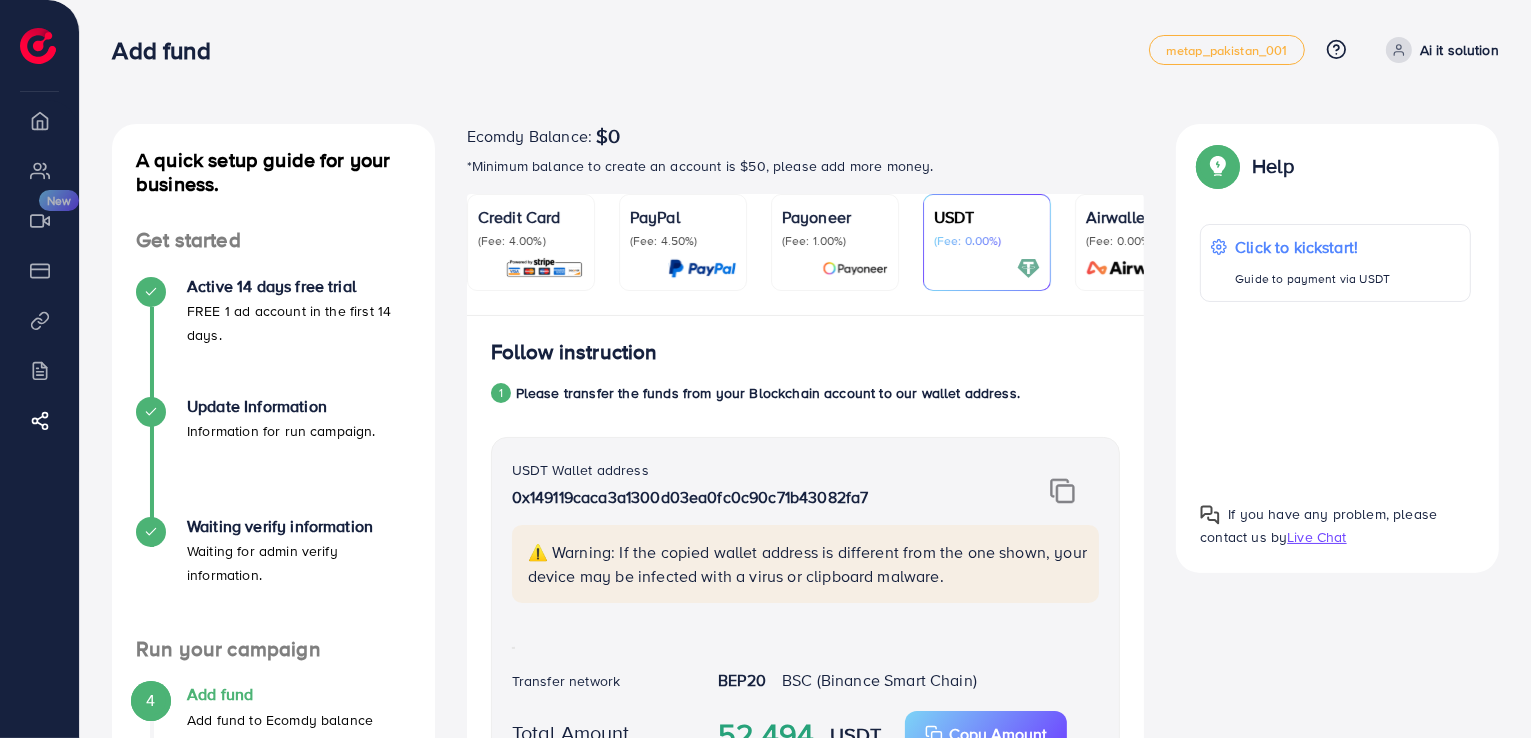 click on "Payoneer   (Fee: 1.00%)" at bounding box center (835, 227) 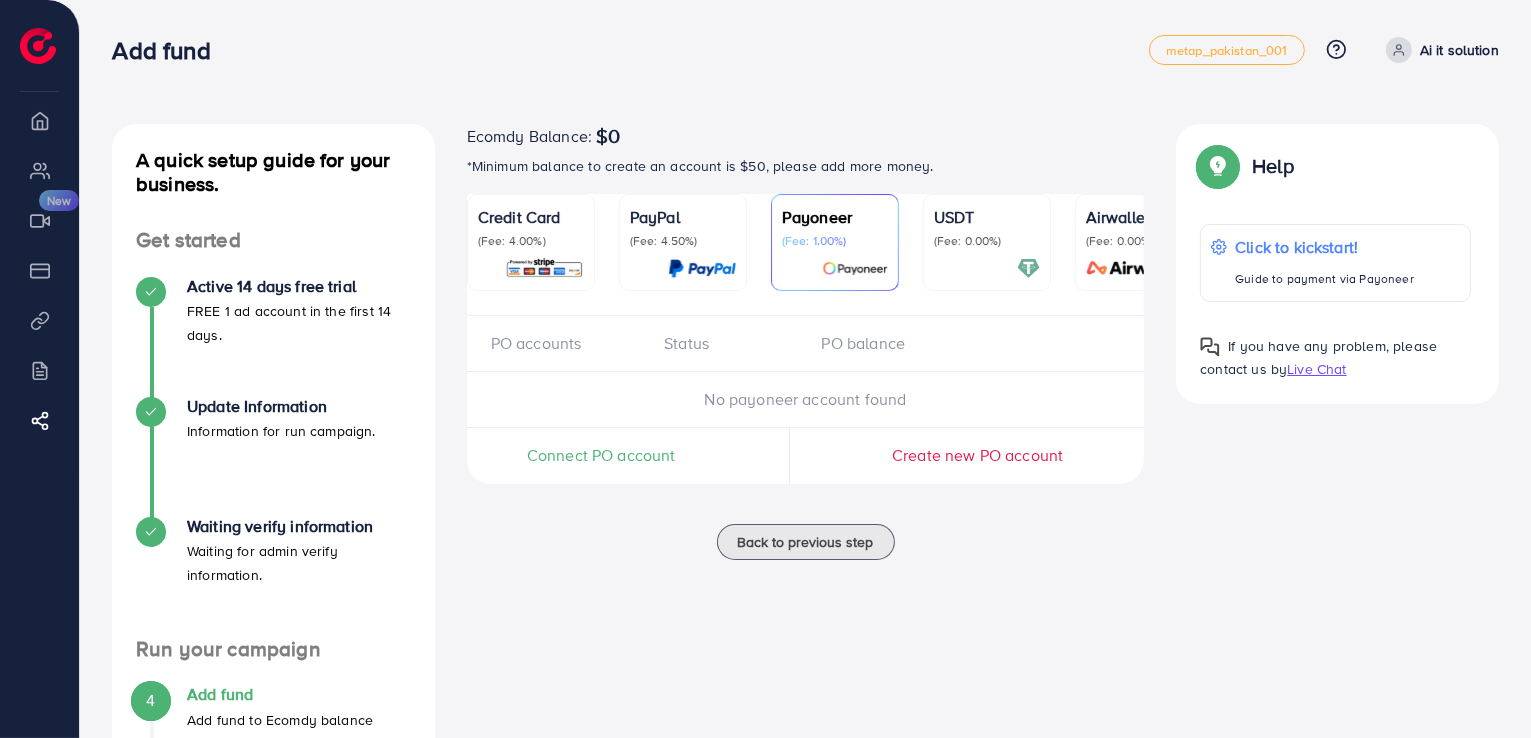 click on "PayPal" at bounding box center (683, 217) 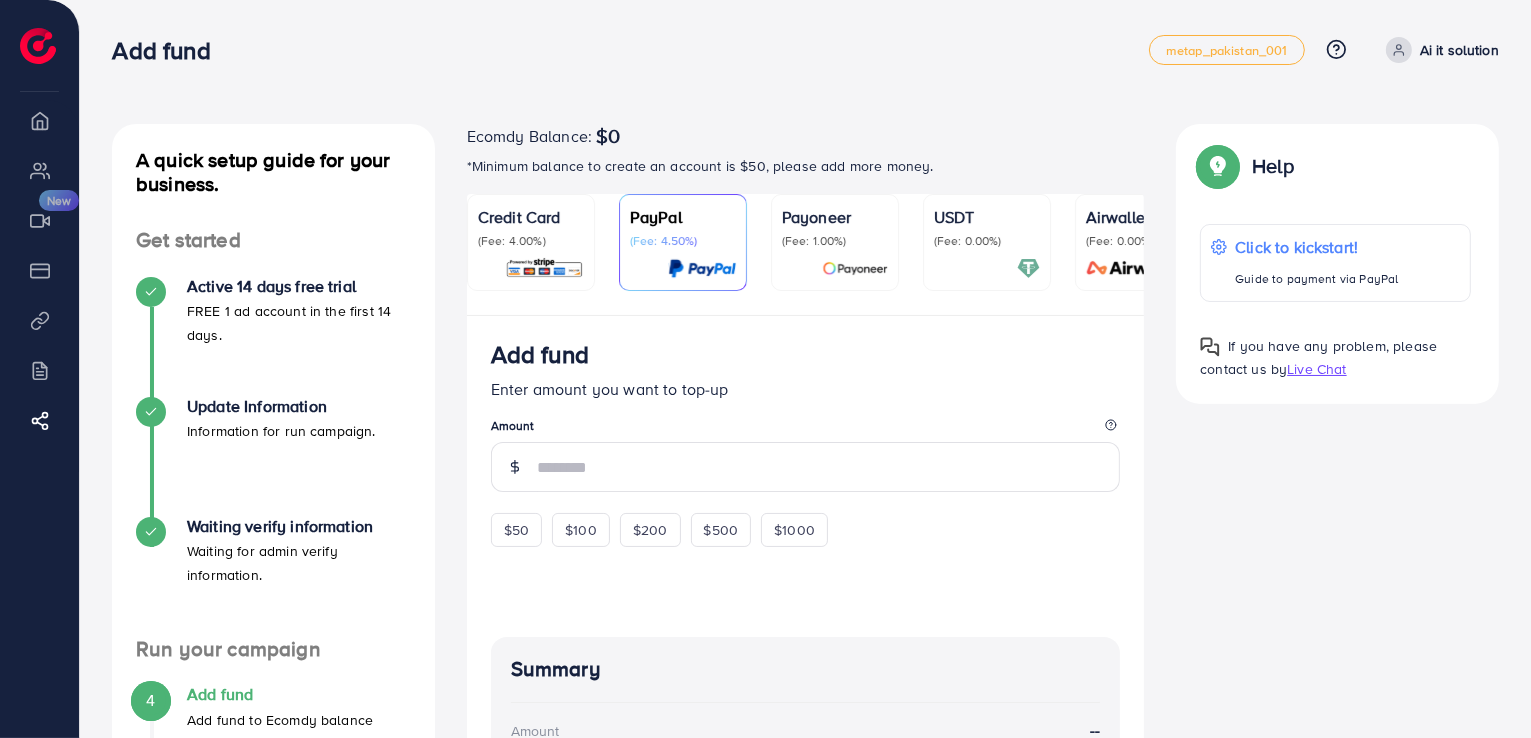click on "(Fee: 4.00%)" at bounding box center [531, 241] 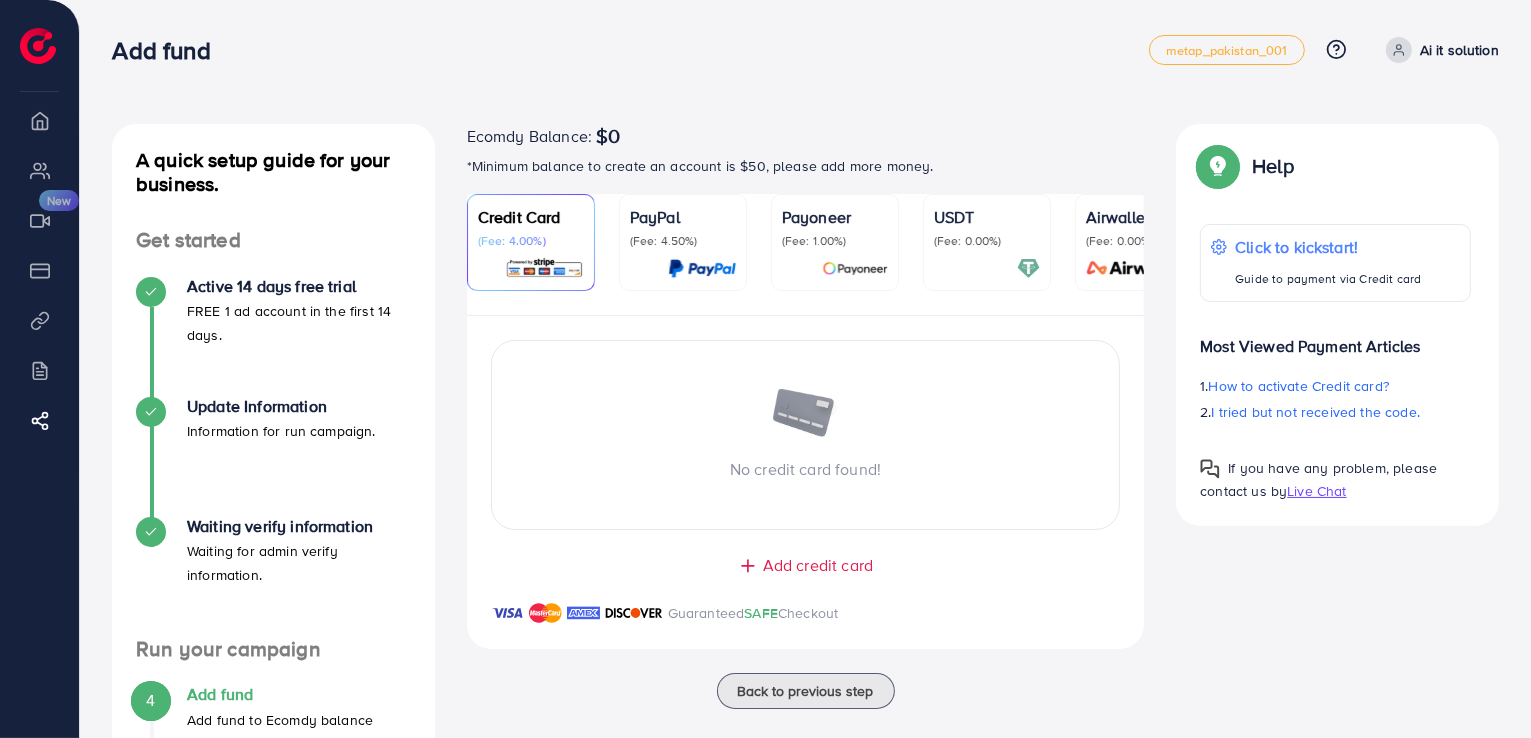 click at bounding box center (835, 268) 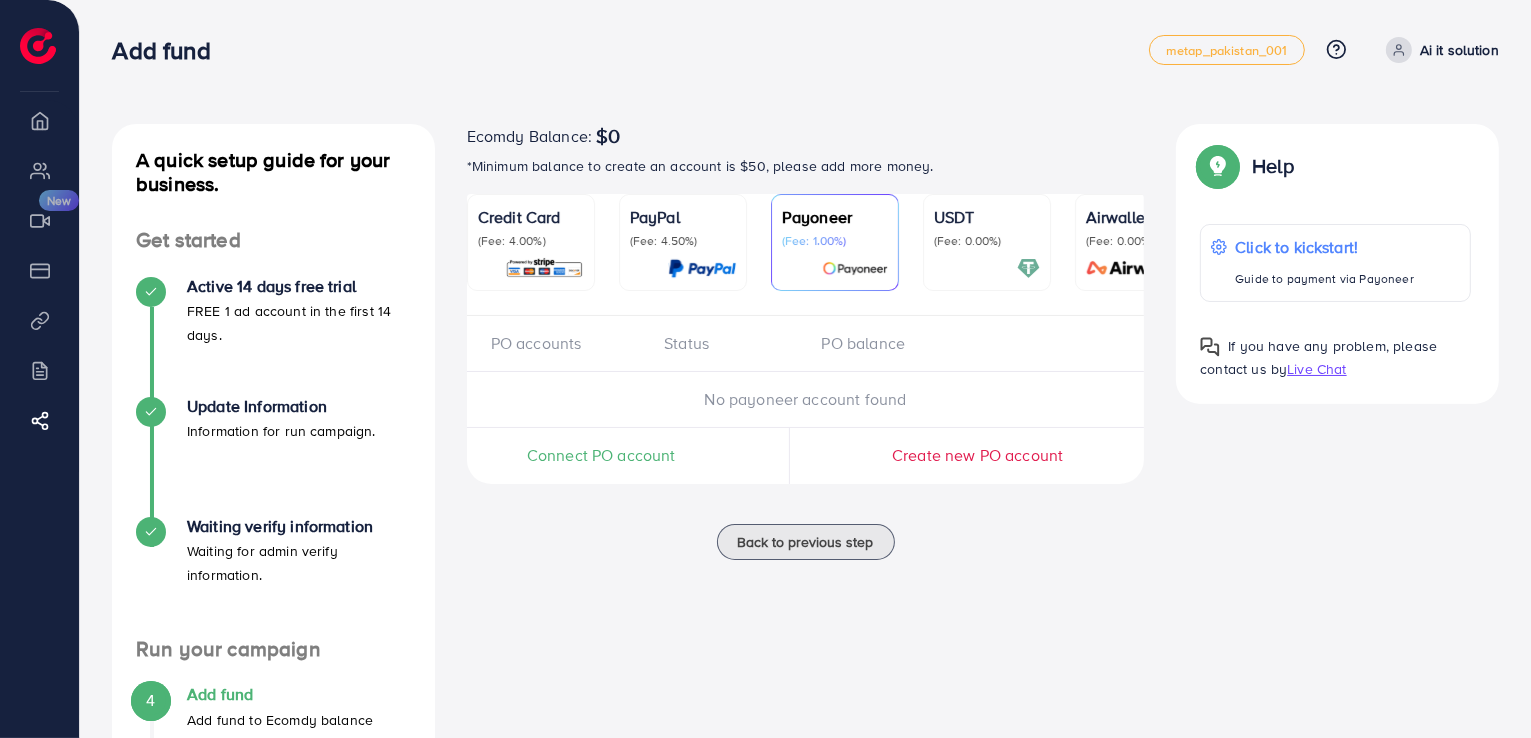 click on "Credit Card   (Fee: 4.00%)   PayPal   (Fee: 4.50%)   Payoneer   (Fee: 1.00%)   USDT   (Fee: 0.00%)   Airwallex   (Fee: 0.00%)" at bounding box center [806, 255] 